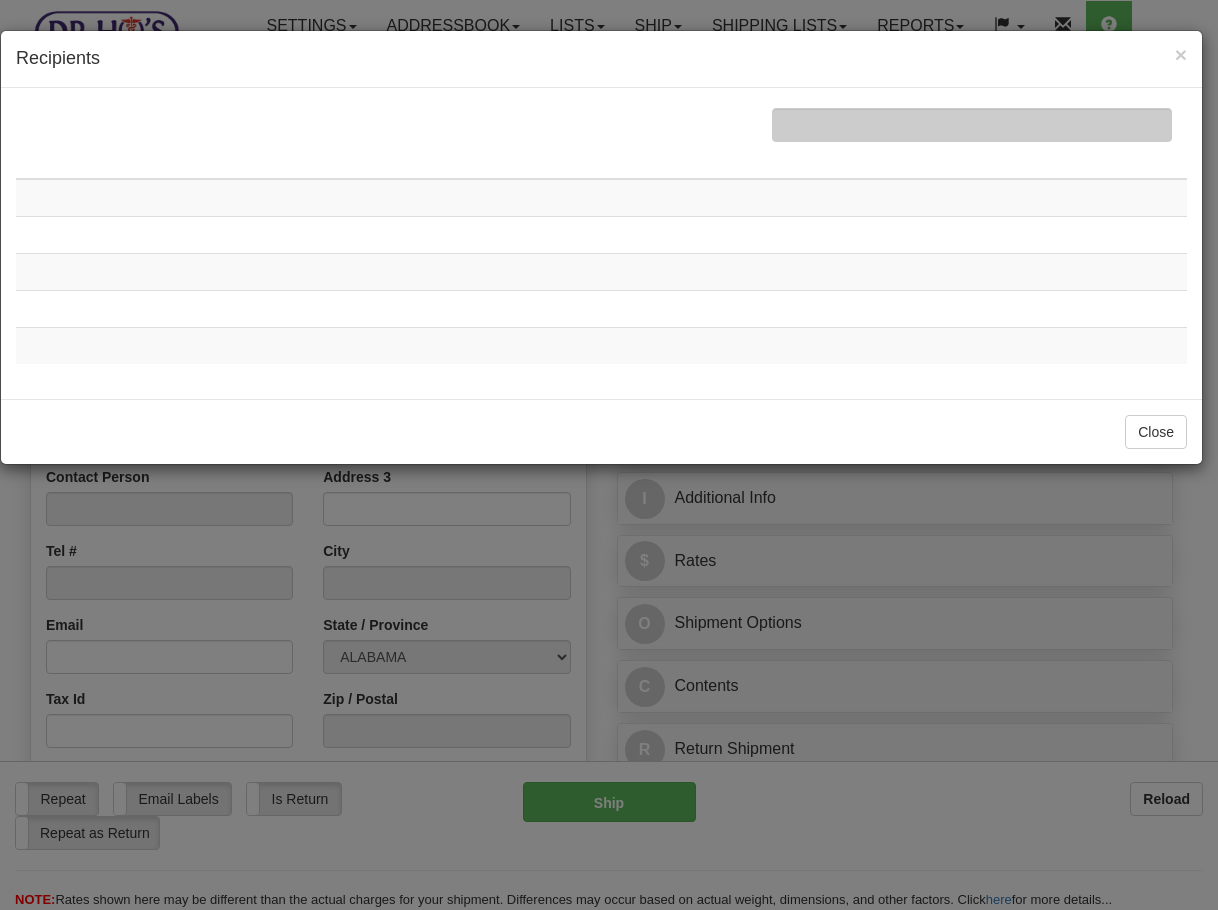 scroll, scrollTop: 0, scrollLeft: 0, axis: both 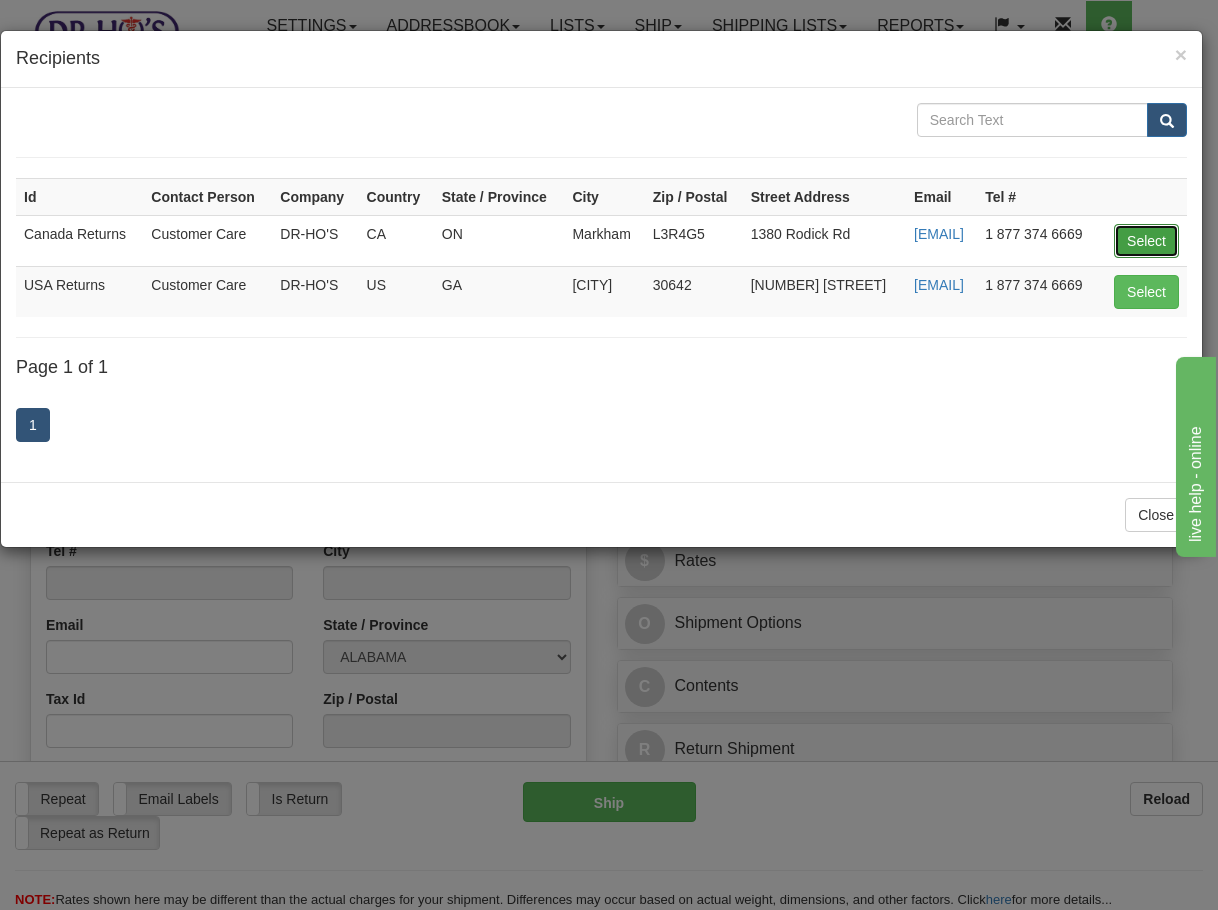 click on "Select" at bounding box center (1146, 241) 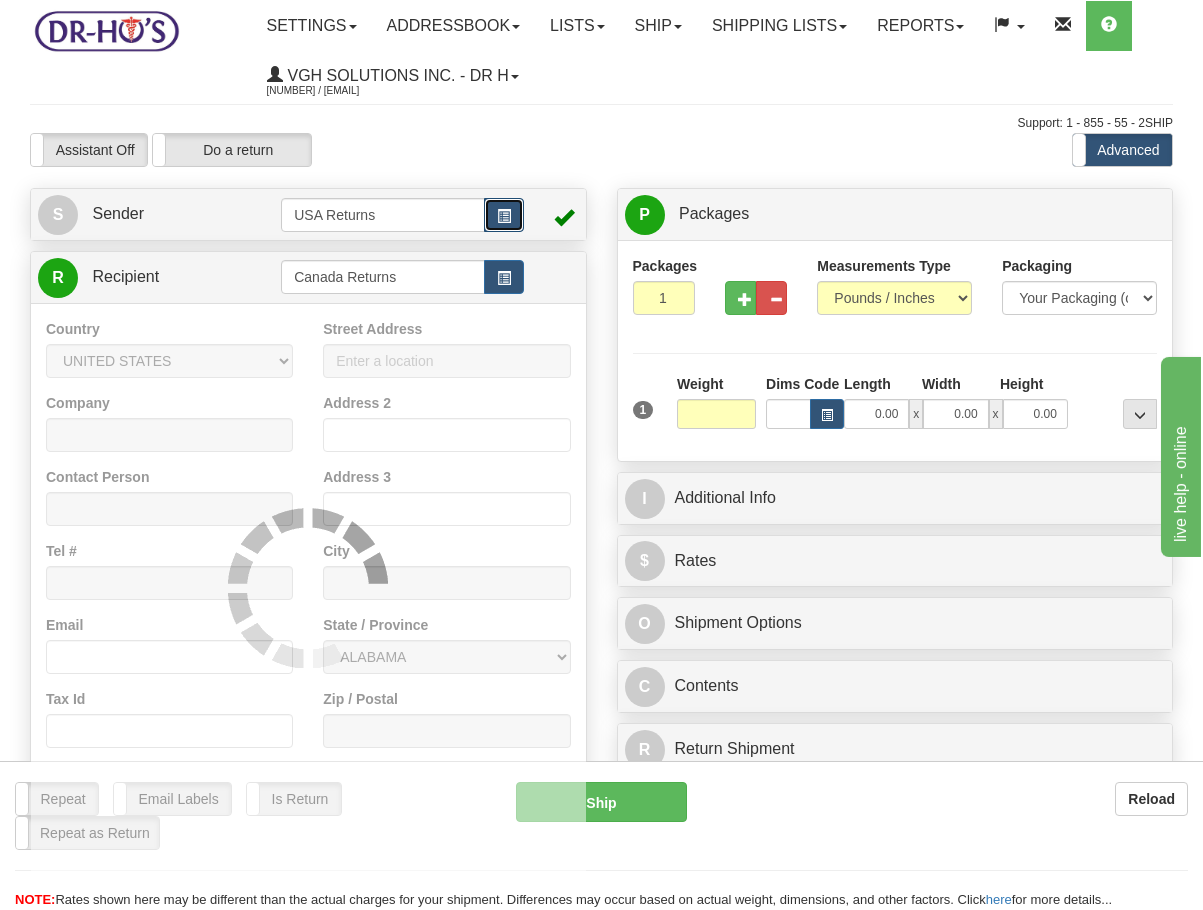 click at bounding box center (504, 215) 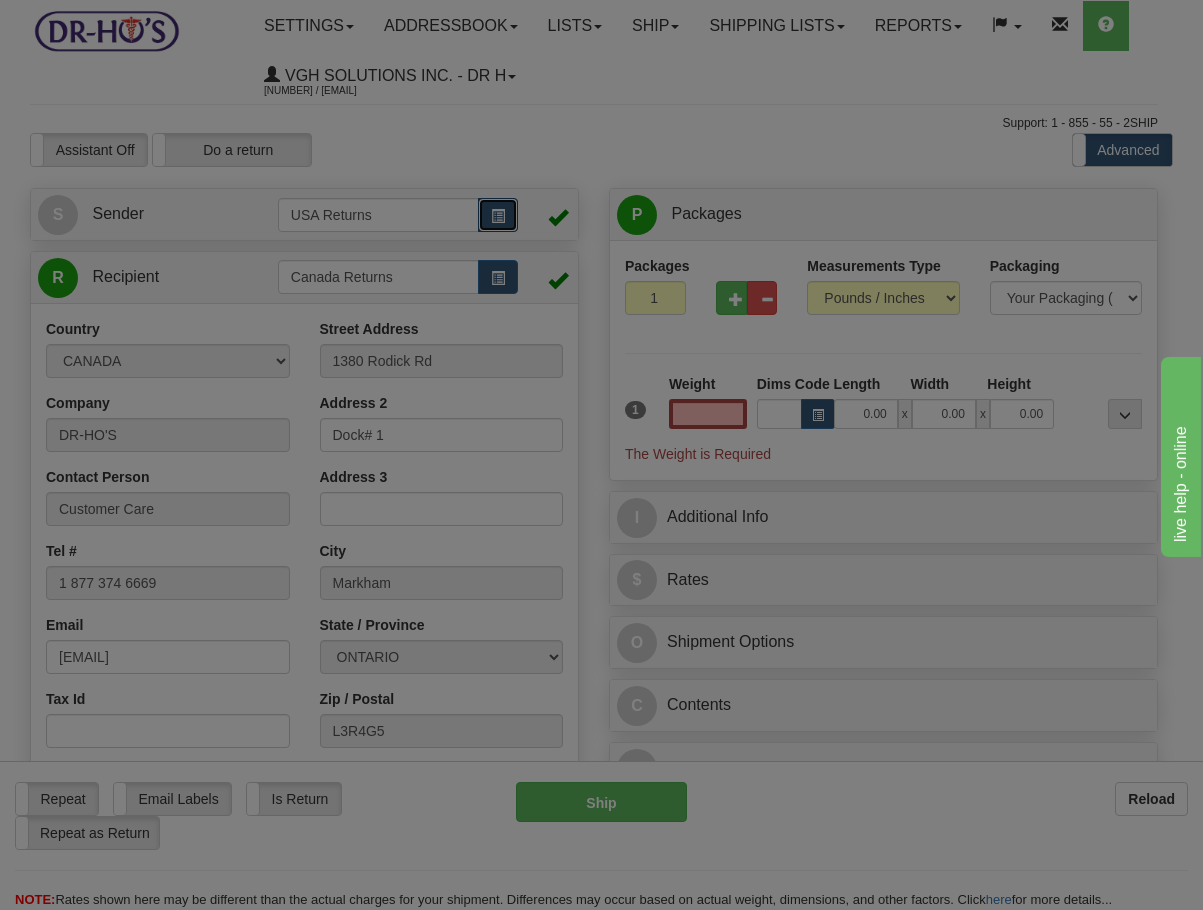 type on "0.00" 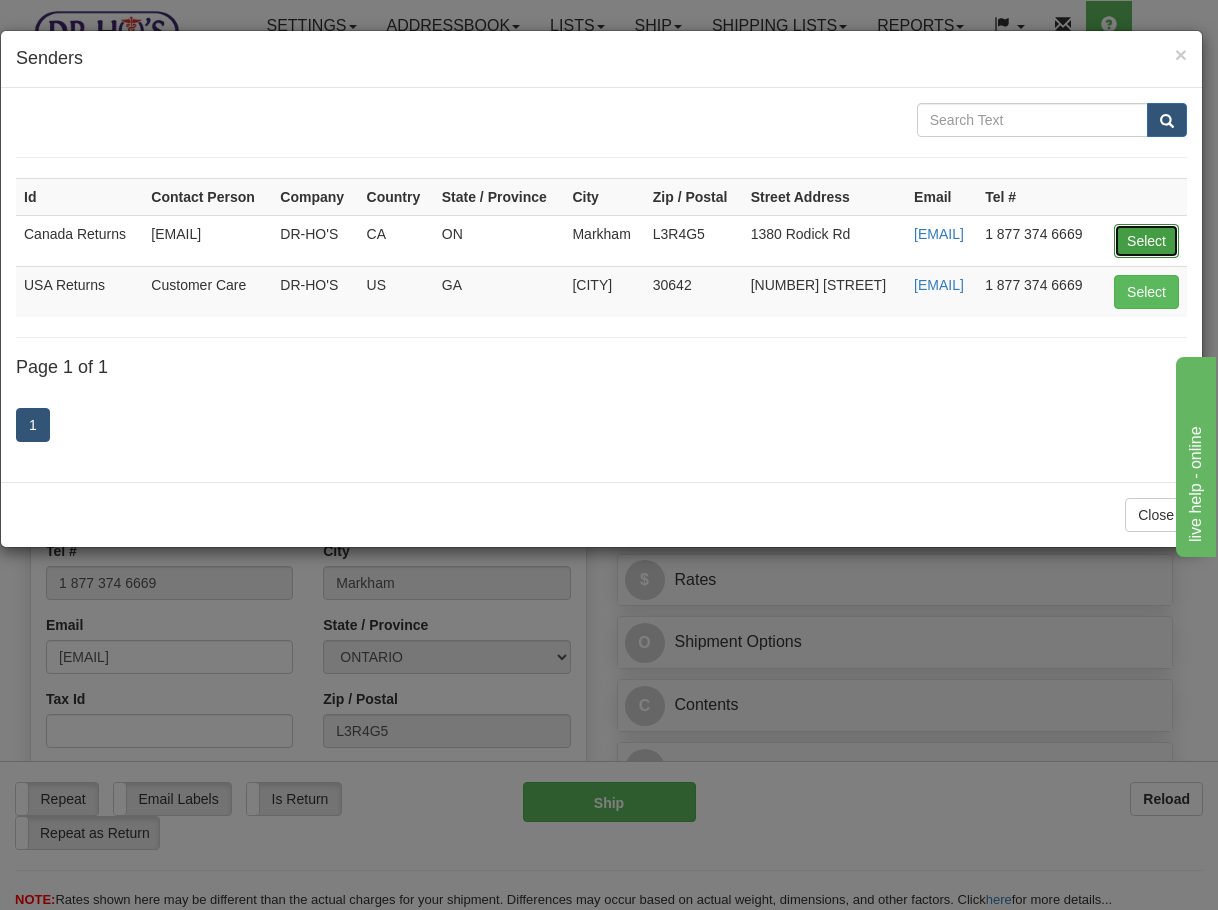 click on "Select" at bounding box center (1146, 241) 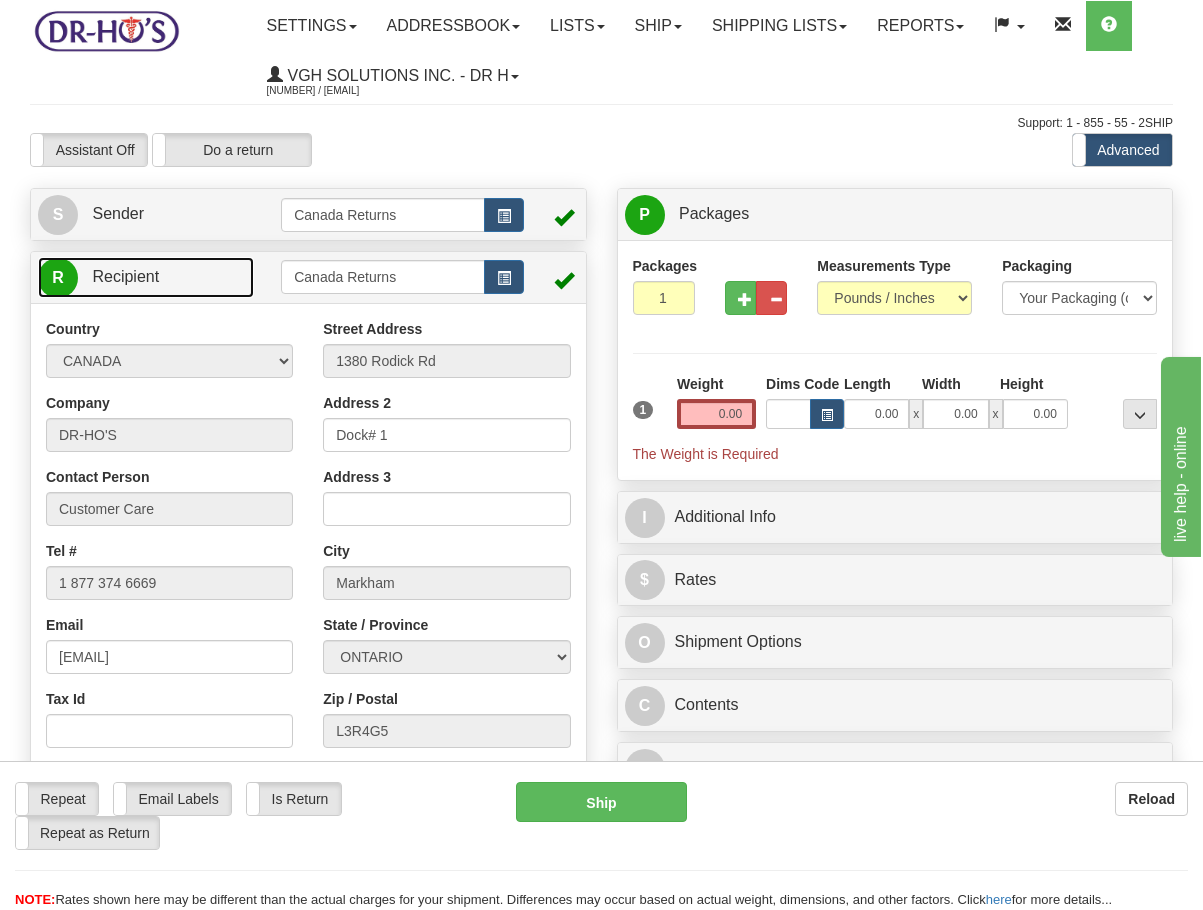 click on "R
Recipient" at bounding box center (146, 277) 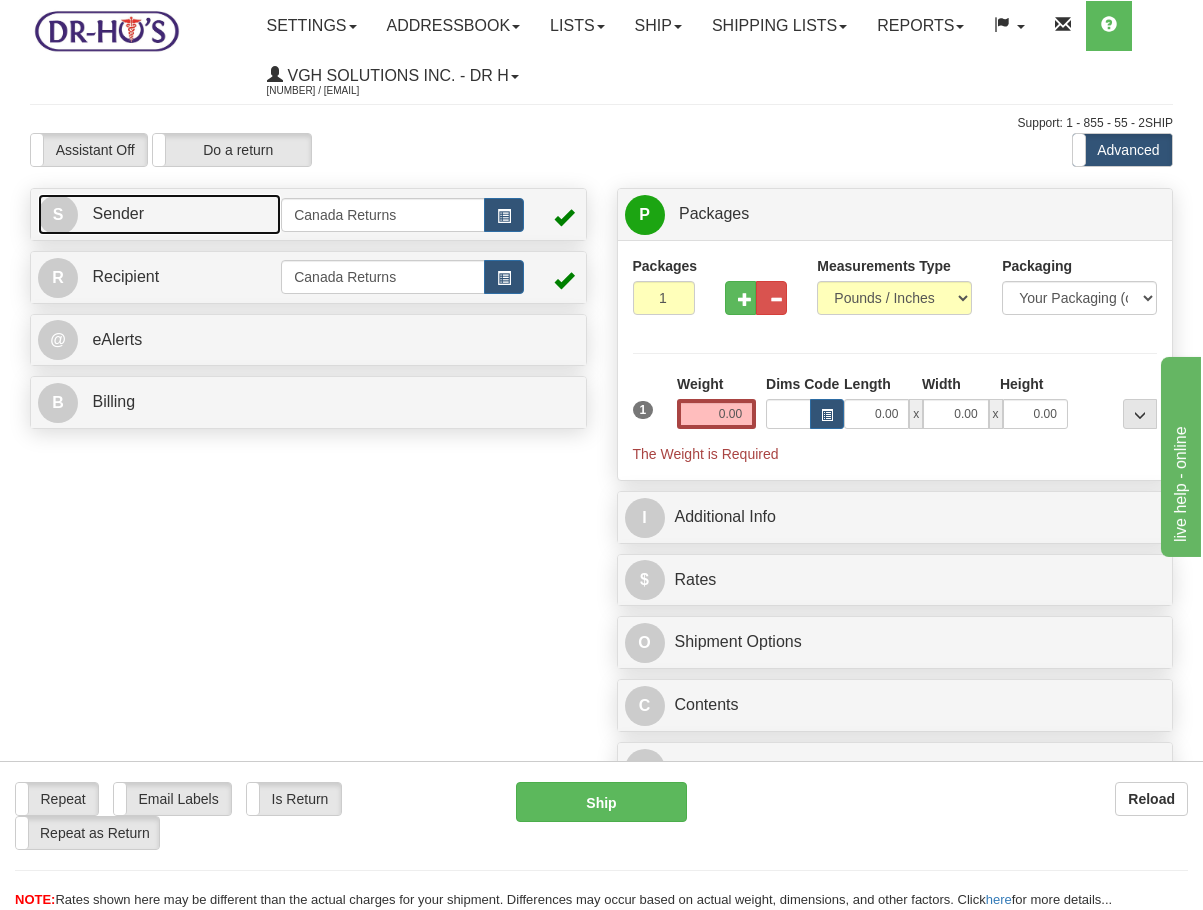 click on "S
Sender" at bounding box center [159, 214] 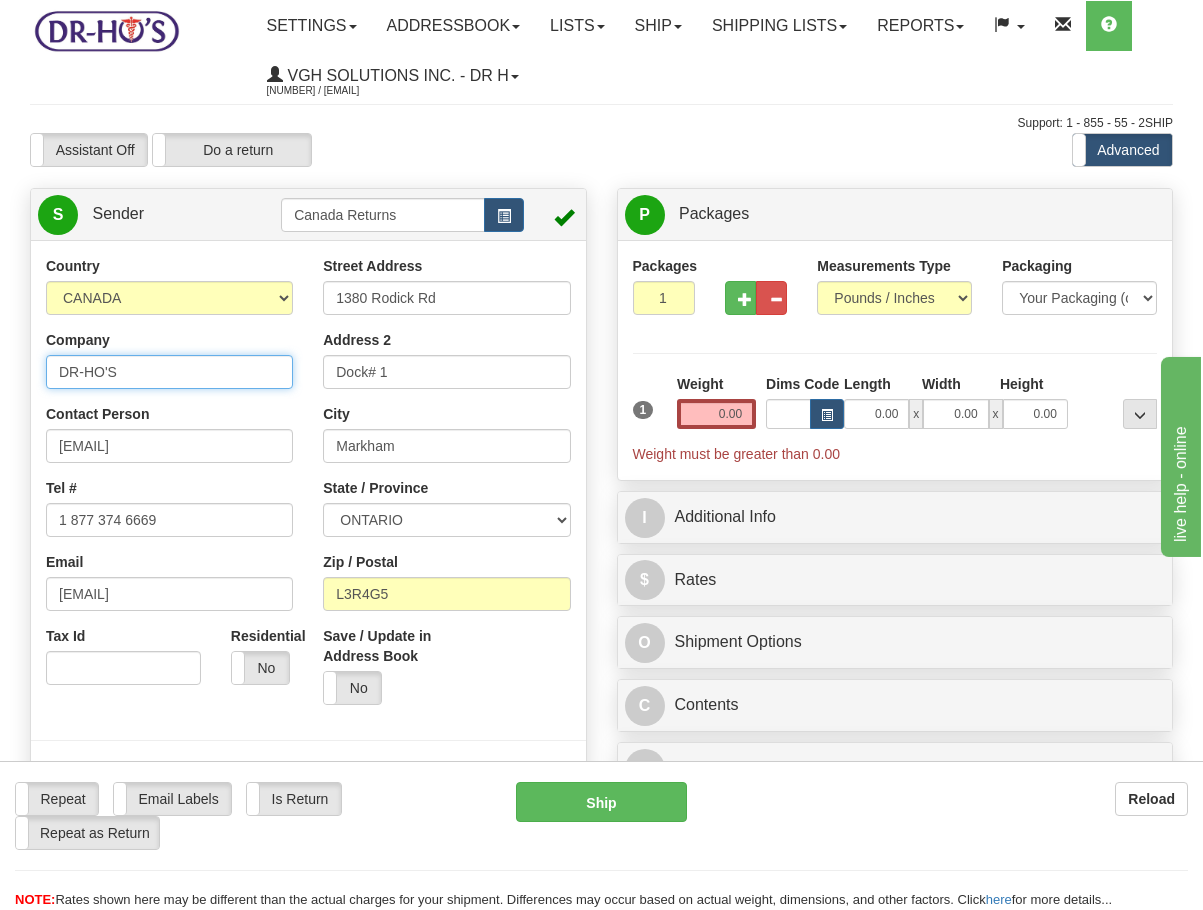 click on "DR-HO'S" at bounding box center [169, 372] 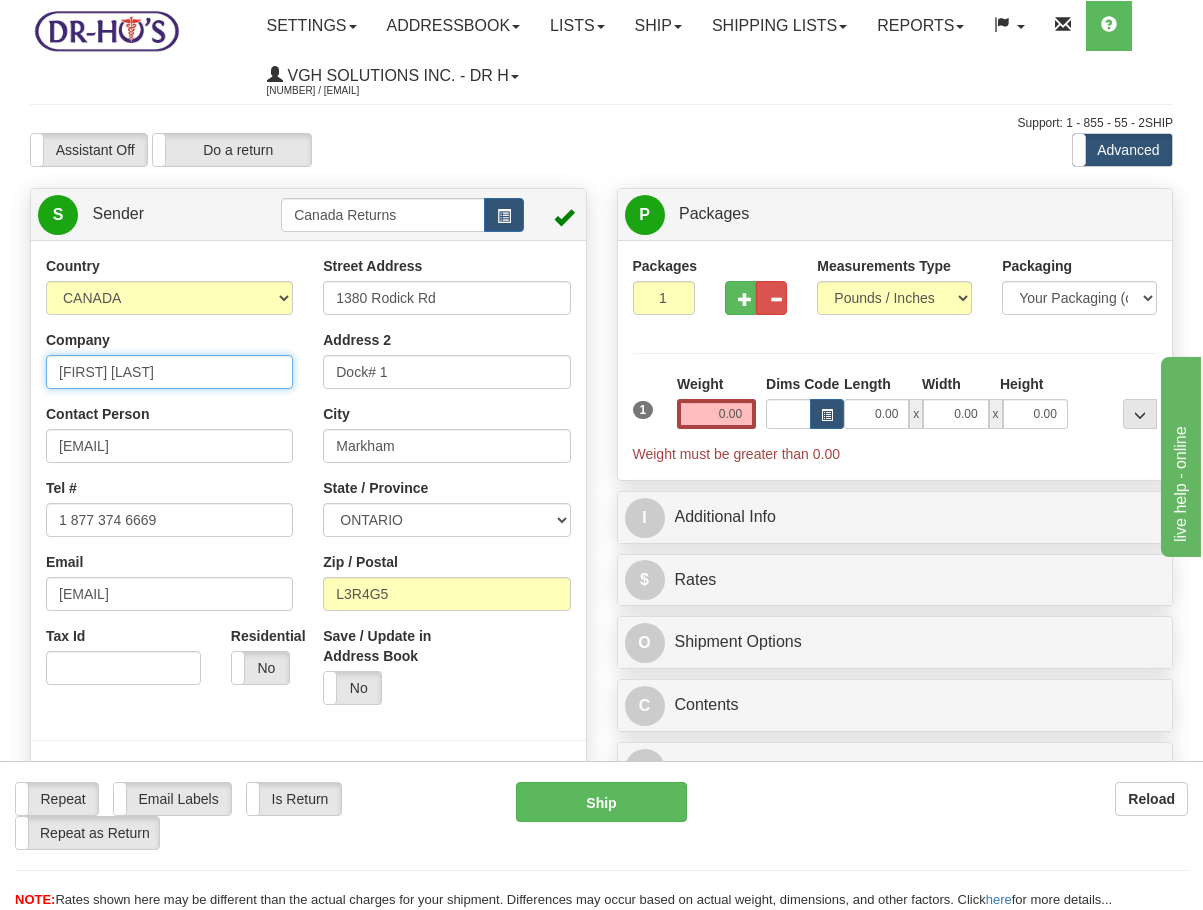 type on "[FIRST] [LAST]" 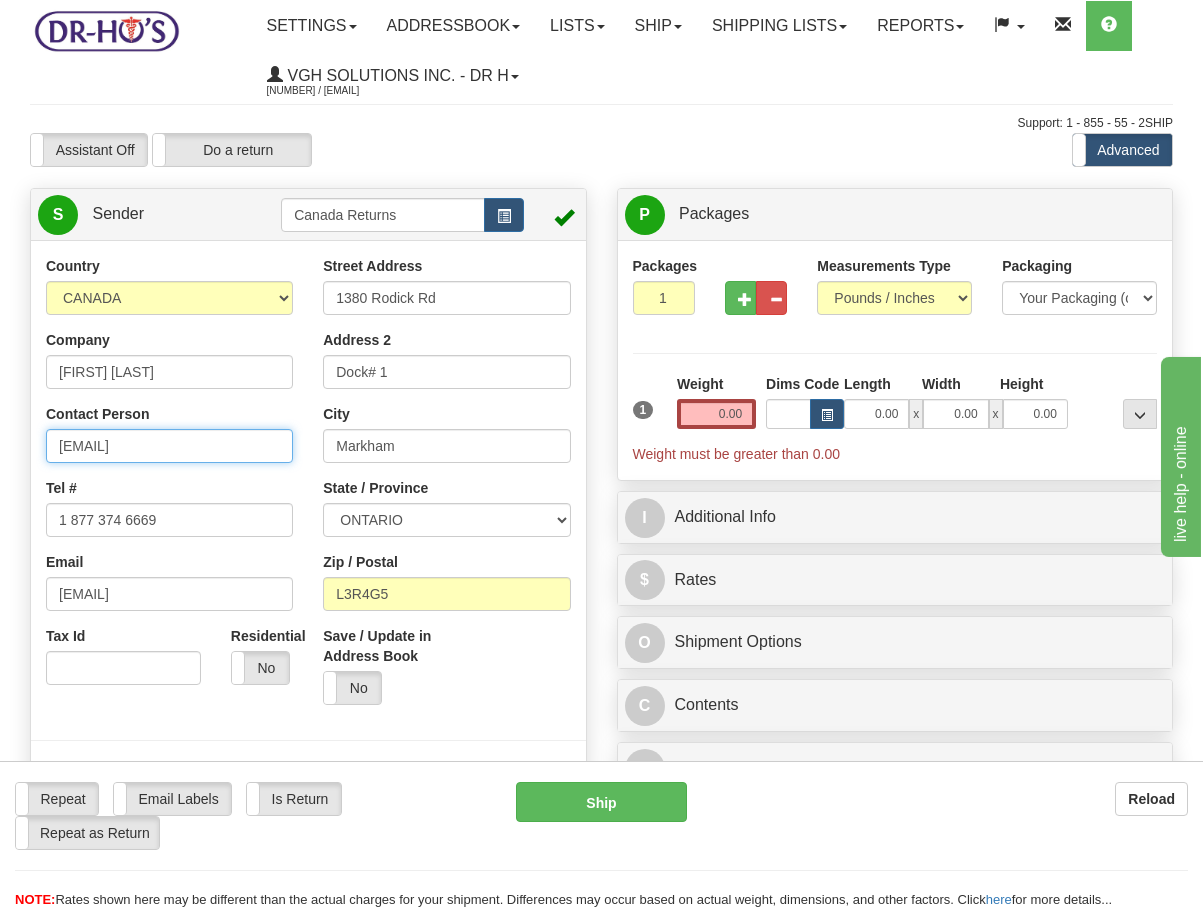 click on "[EMAIL]" at bounding box center [169, 446] 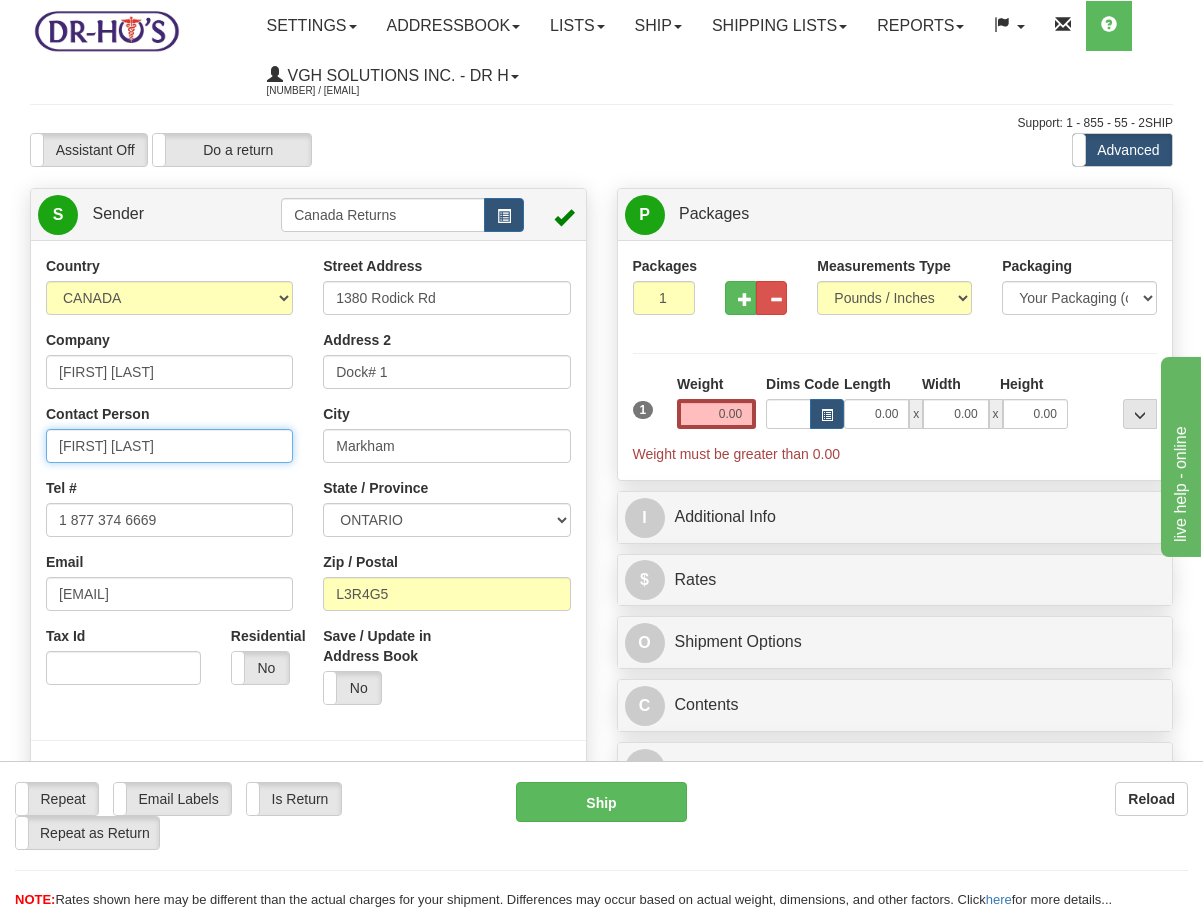 type on "[FIRST] [LAST]" 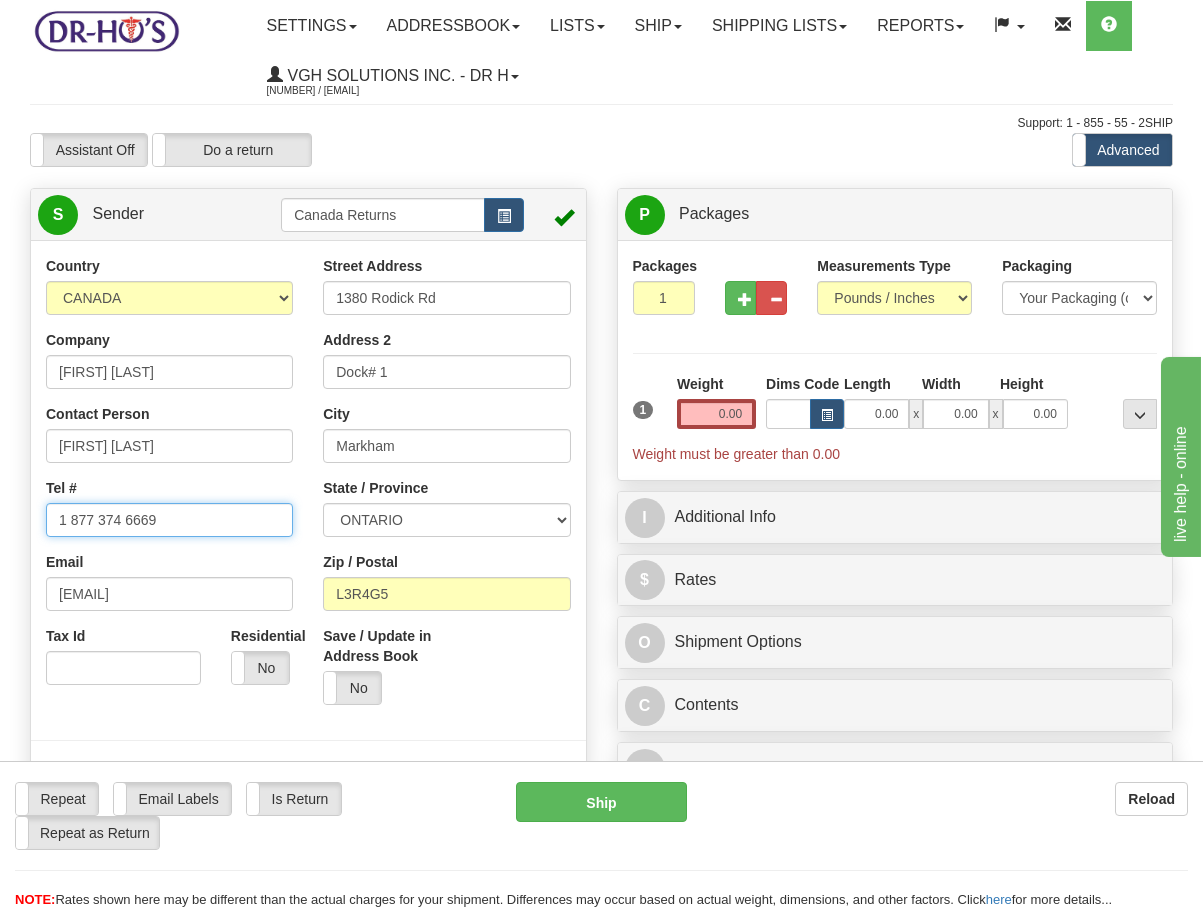 click on "1 877 374 6669" at bounding box center [169, 520] 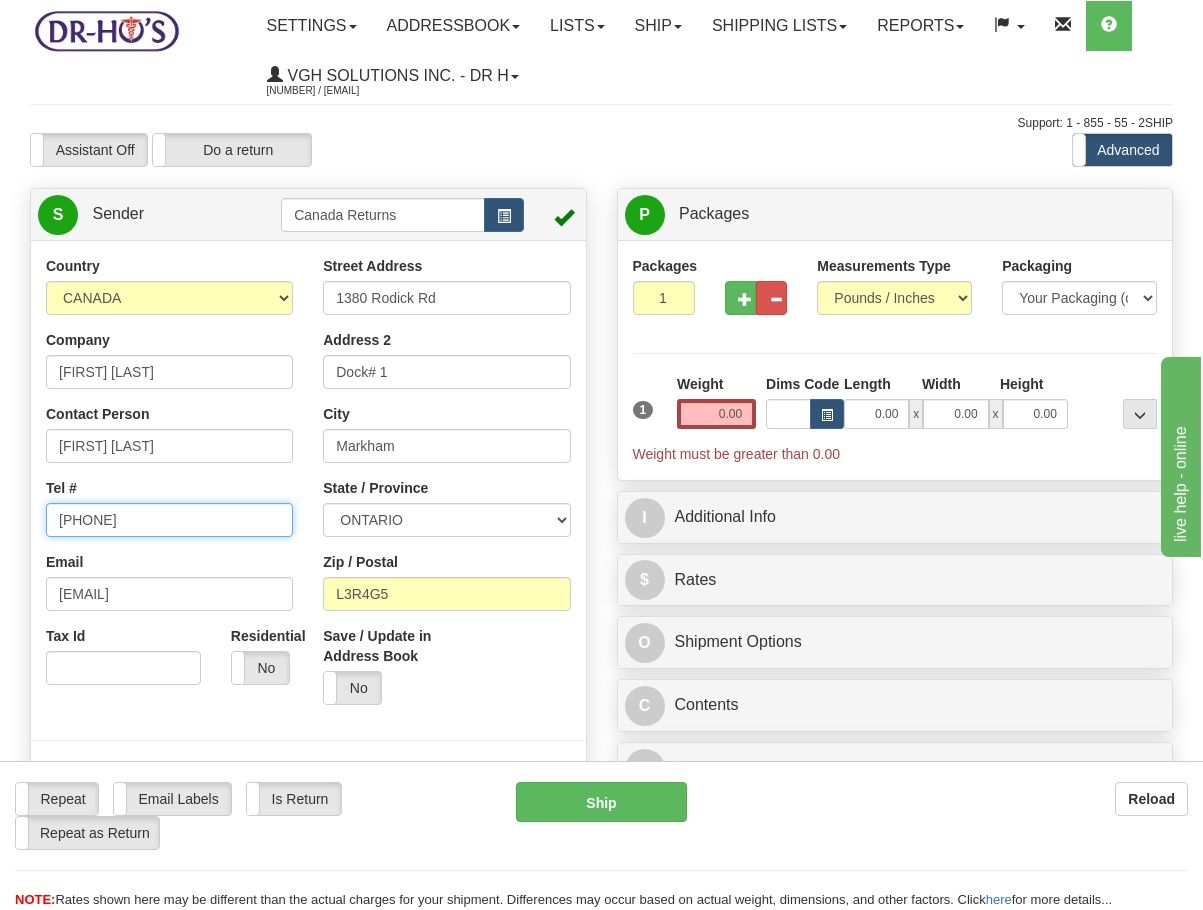 type on "[PHONE]" 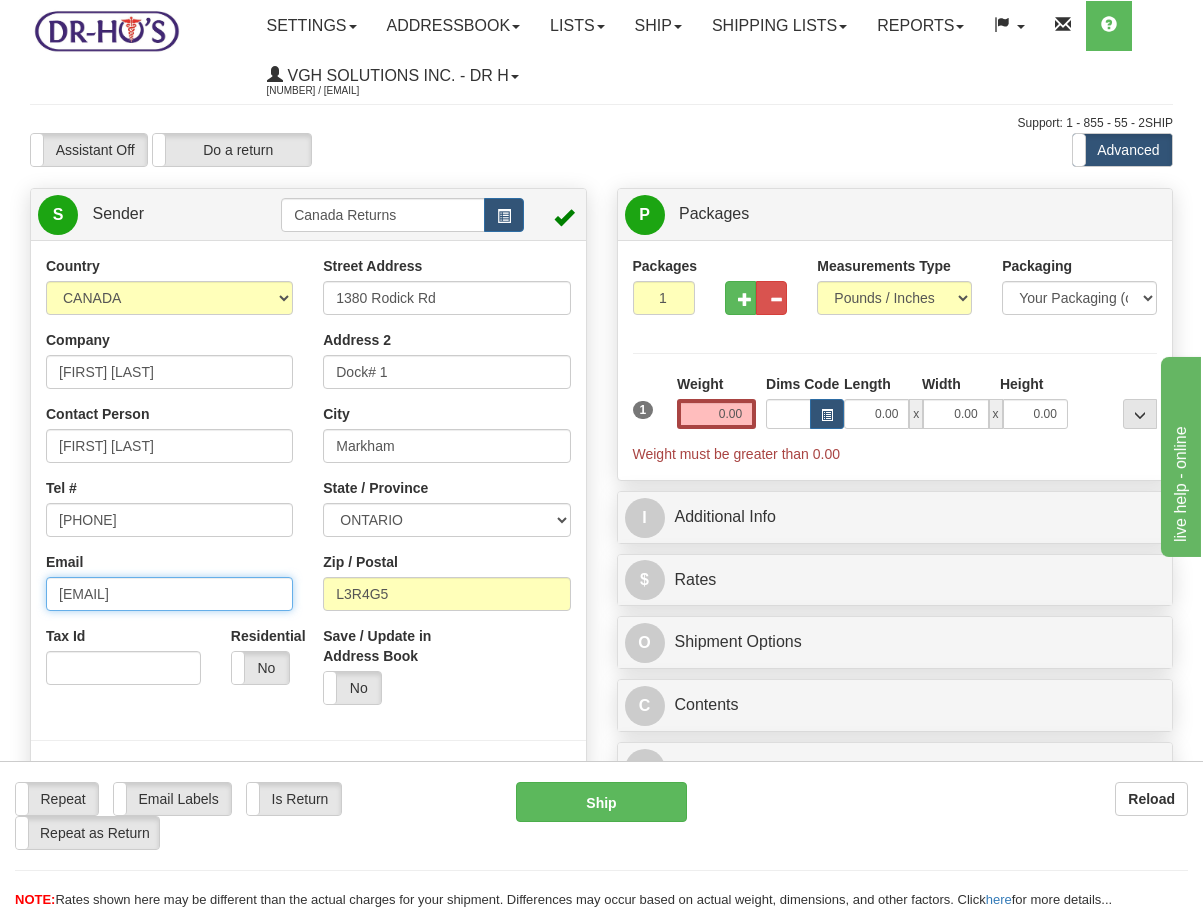 drag, startPoint x: 209, startPoint y: 583, endPoint x: -72, endPoint y: 524, distance: 287.12714 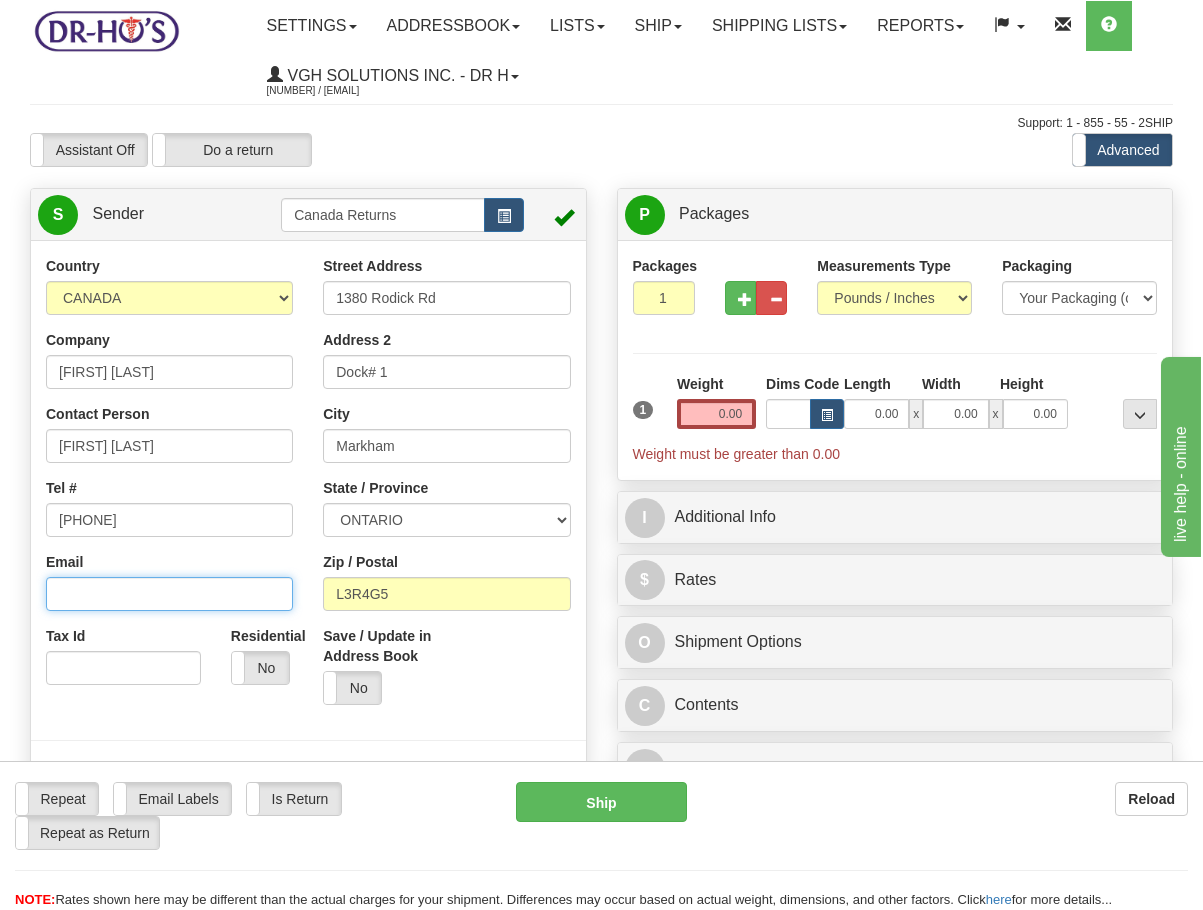type 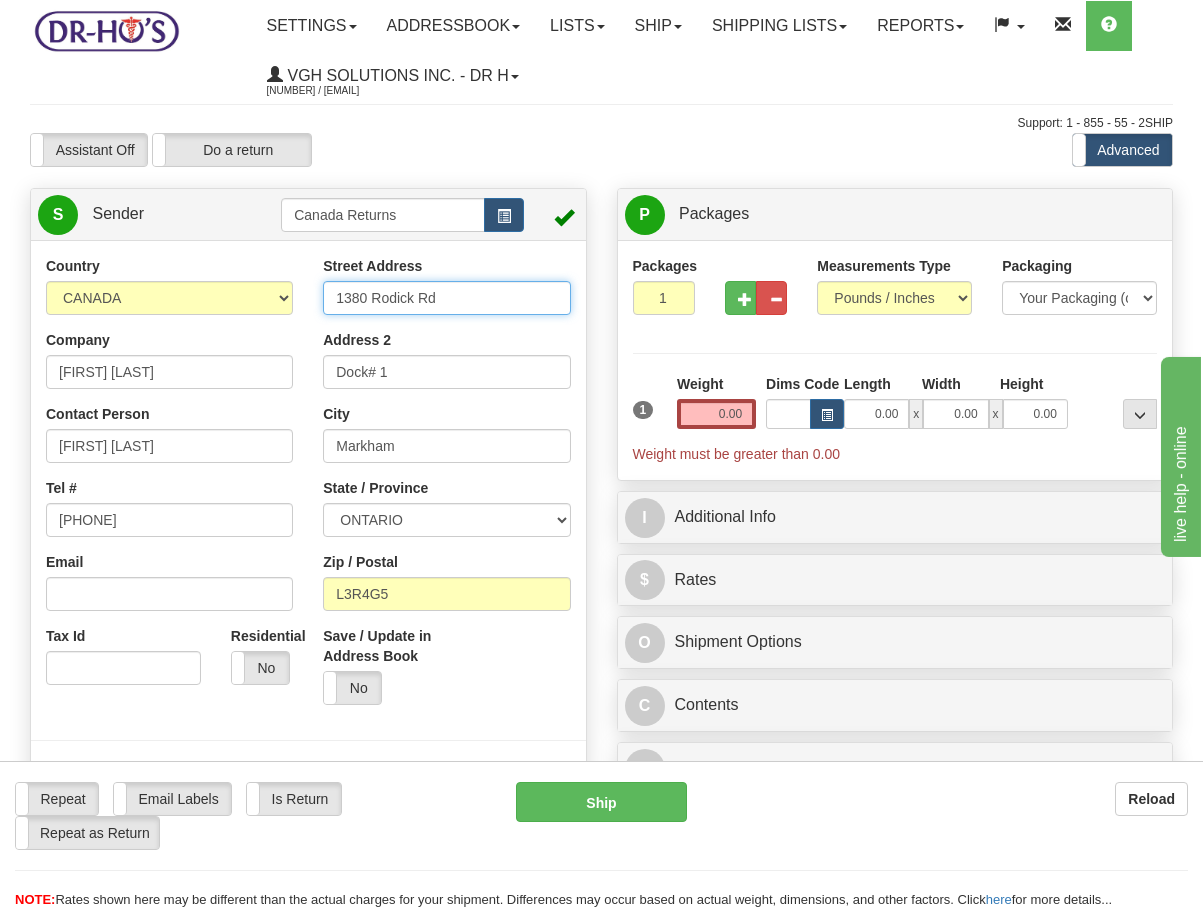 click on "1380 Rodick Rd" at bounding box center [446, 298] 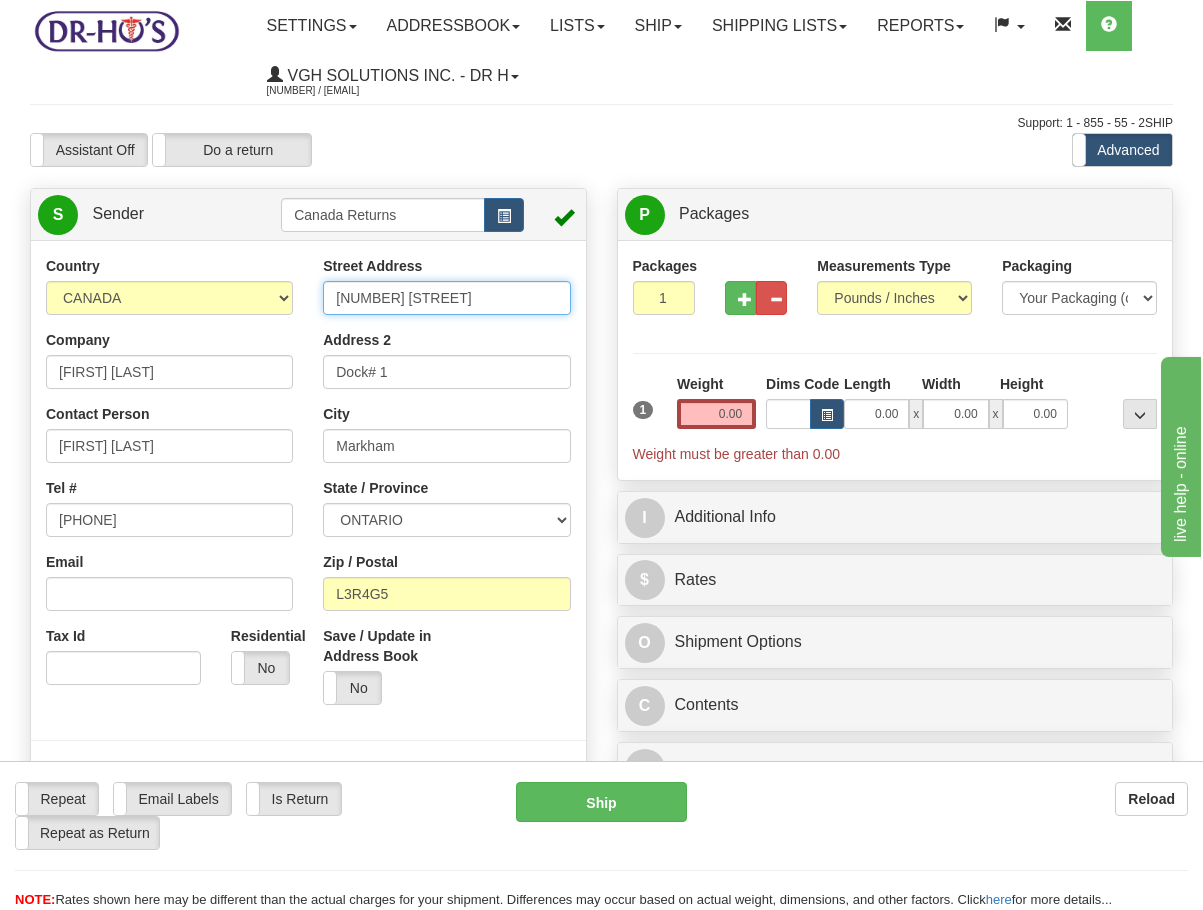 type on "[NUMBER] [STREET]" 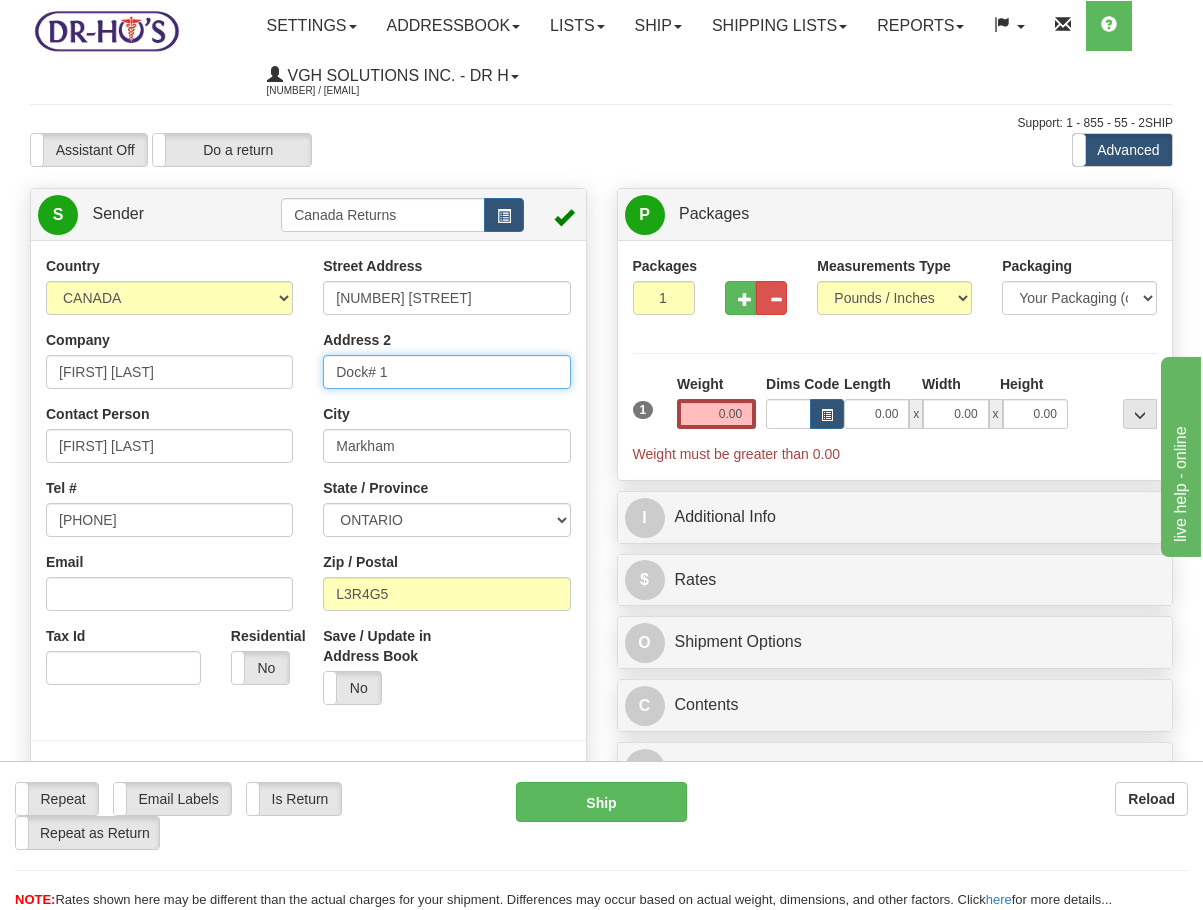 drag, startPoint x: 440, startPoint y: 355, endPoint x: 225, endPoint y: 353, distance: 215.00931 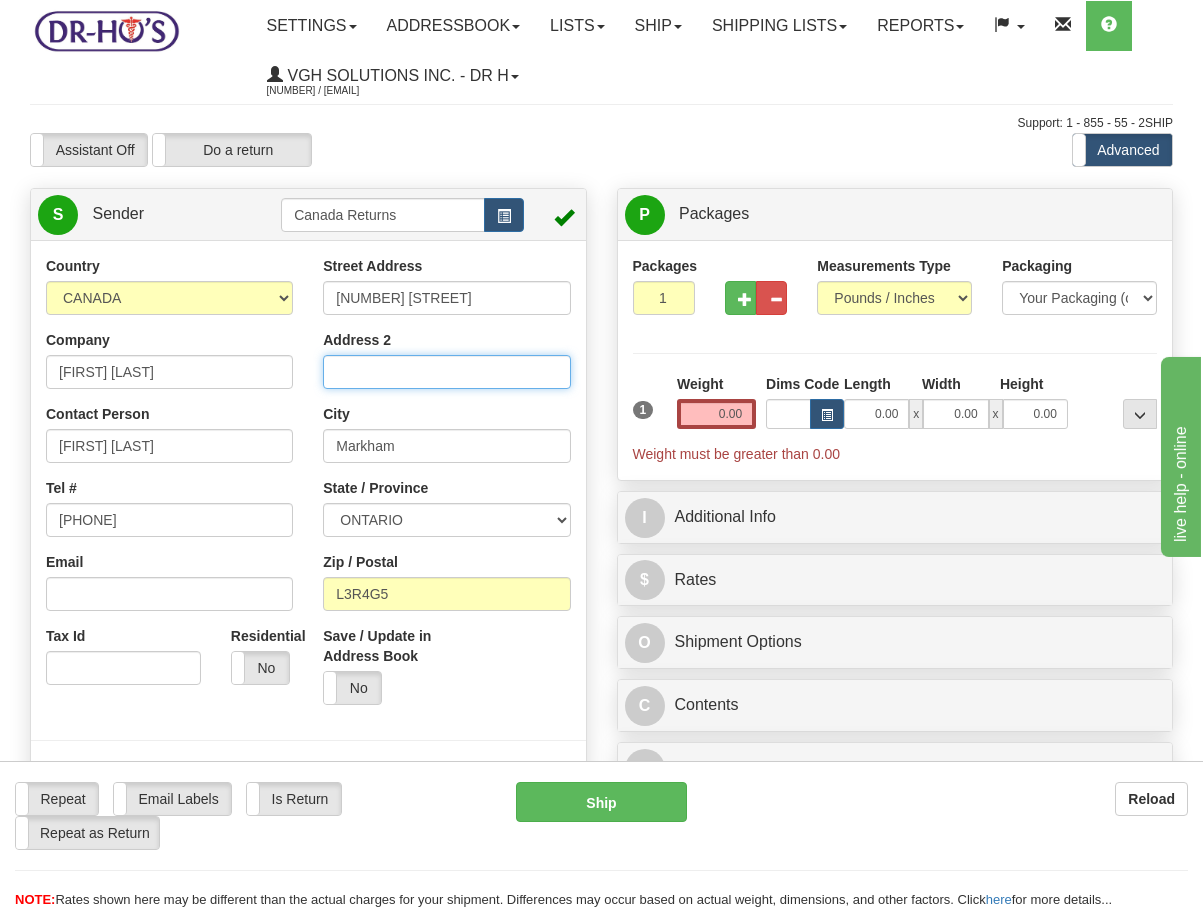 type 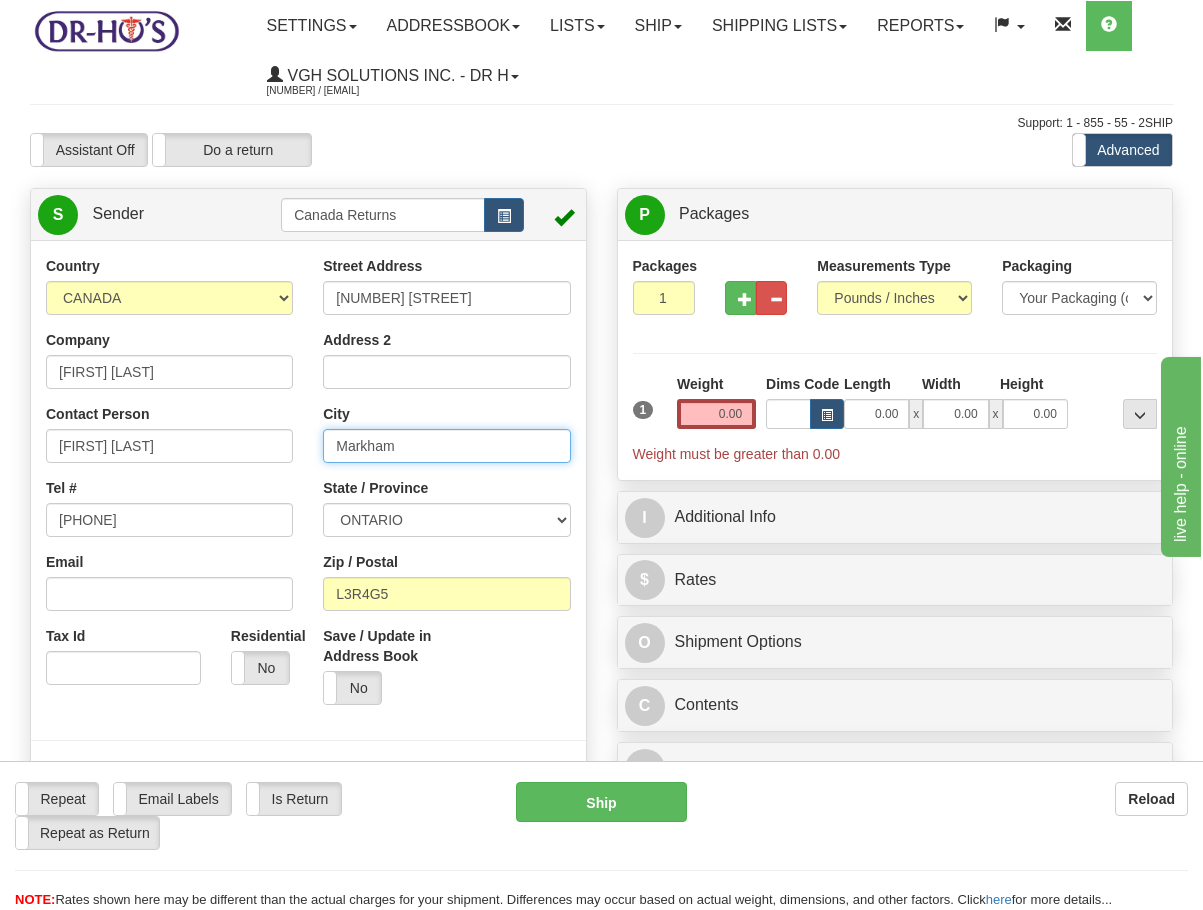click on "Markham" at bounding box center [446, 446] 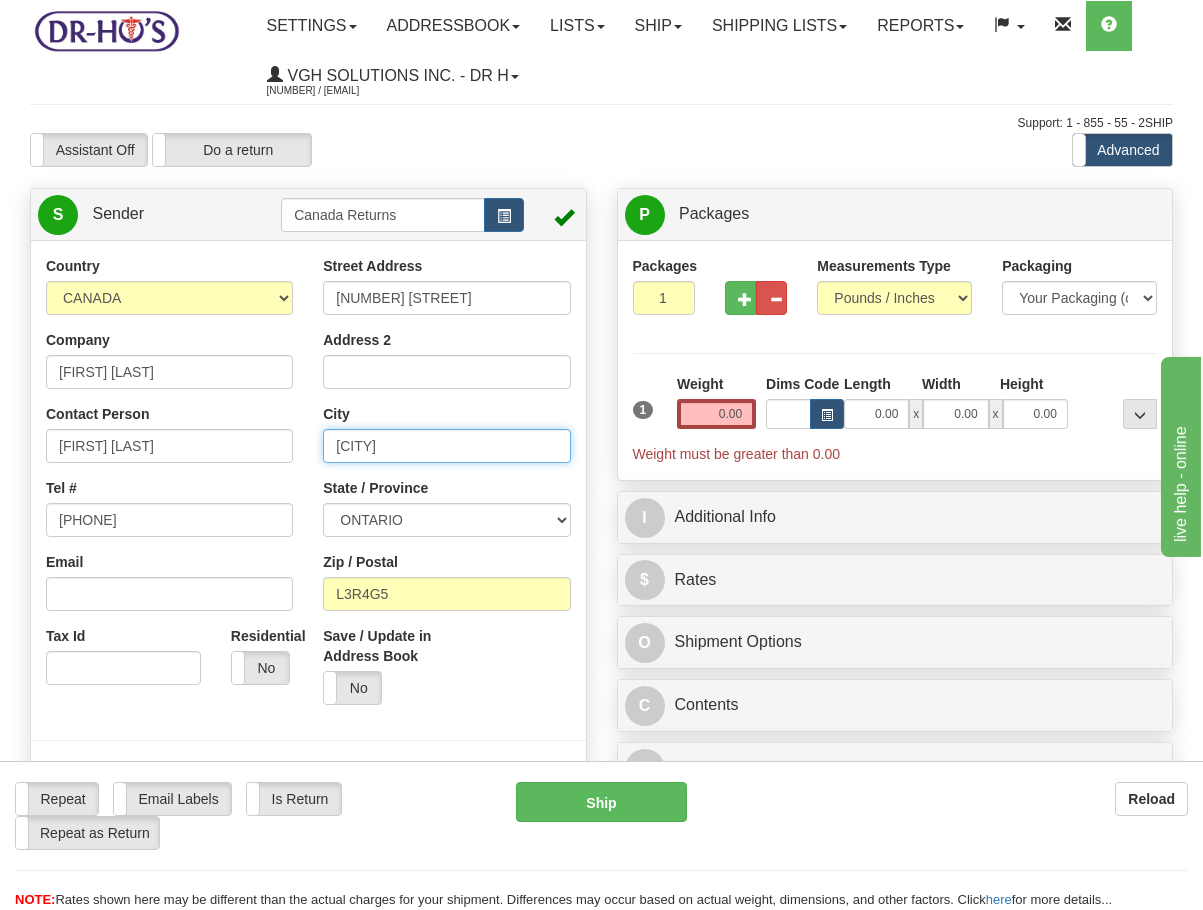 type on "[CITY]" 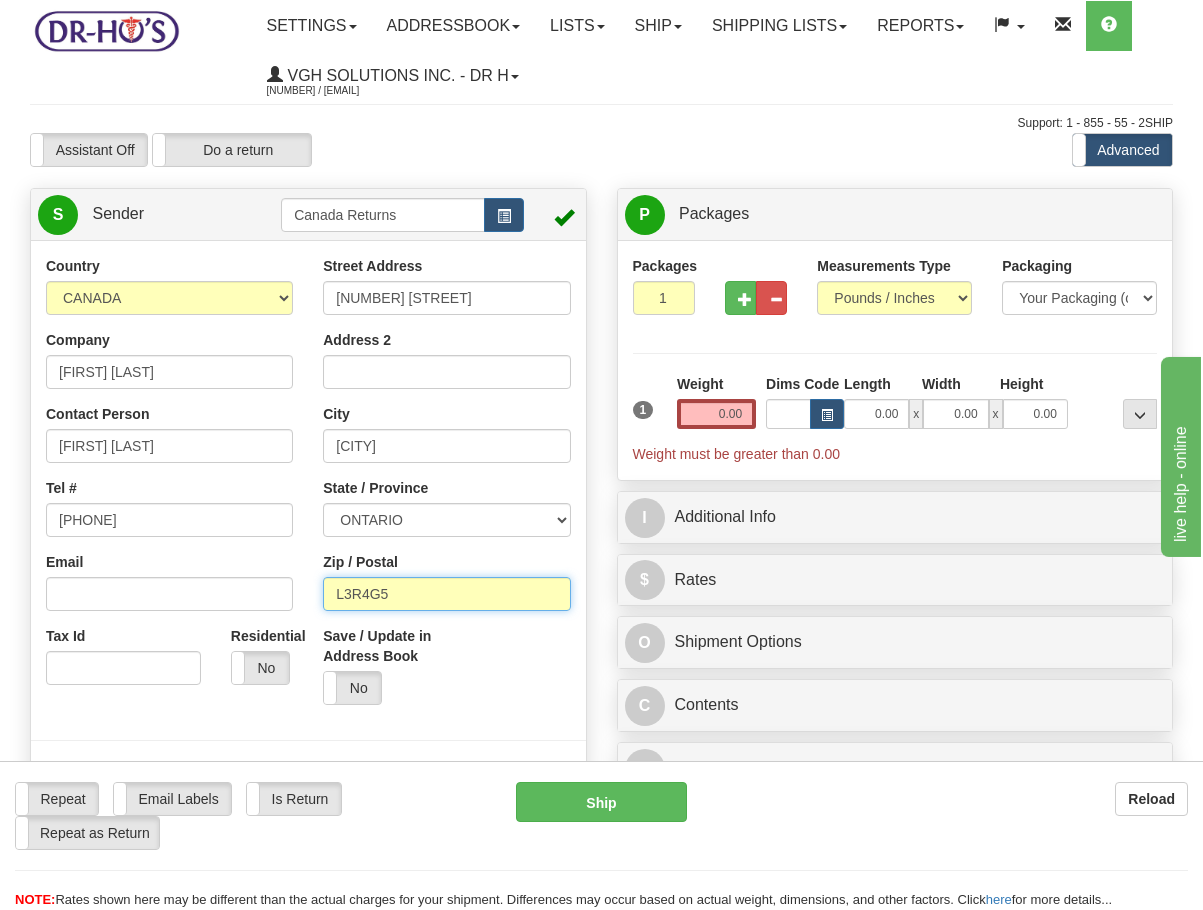 drag, startPoint x: 436, startPoint y: 578, endPoint x: 243, endPoint y: 566, distance: 193.3727 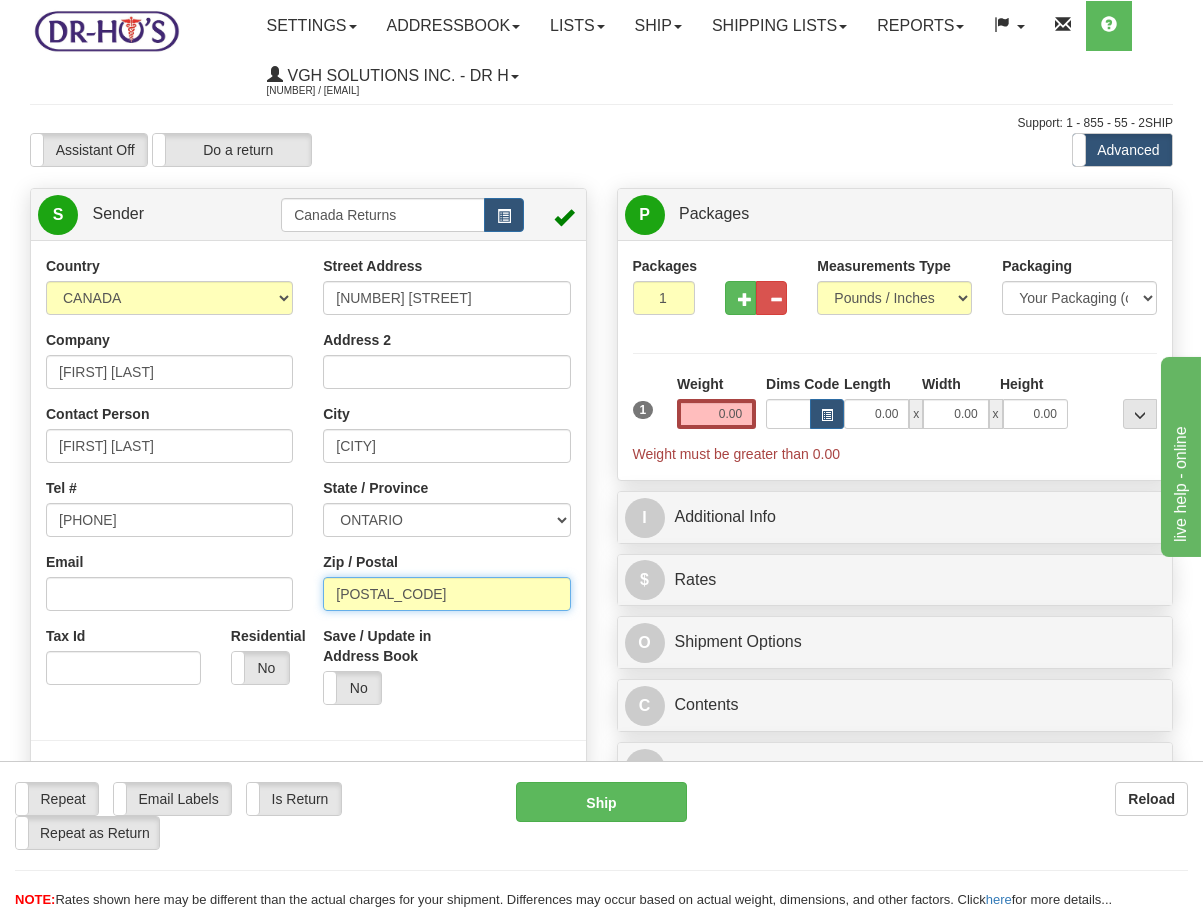type on "[POSTAL_CODE]" 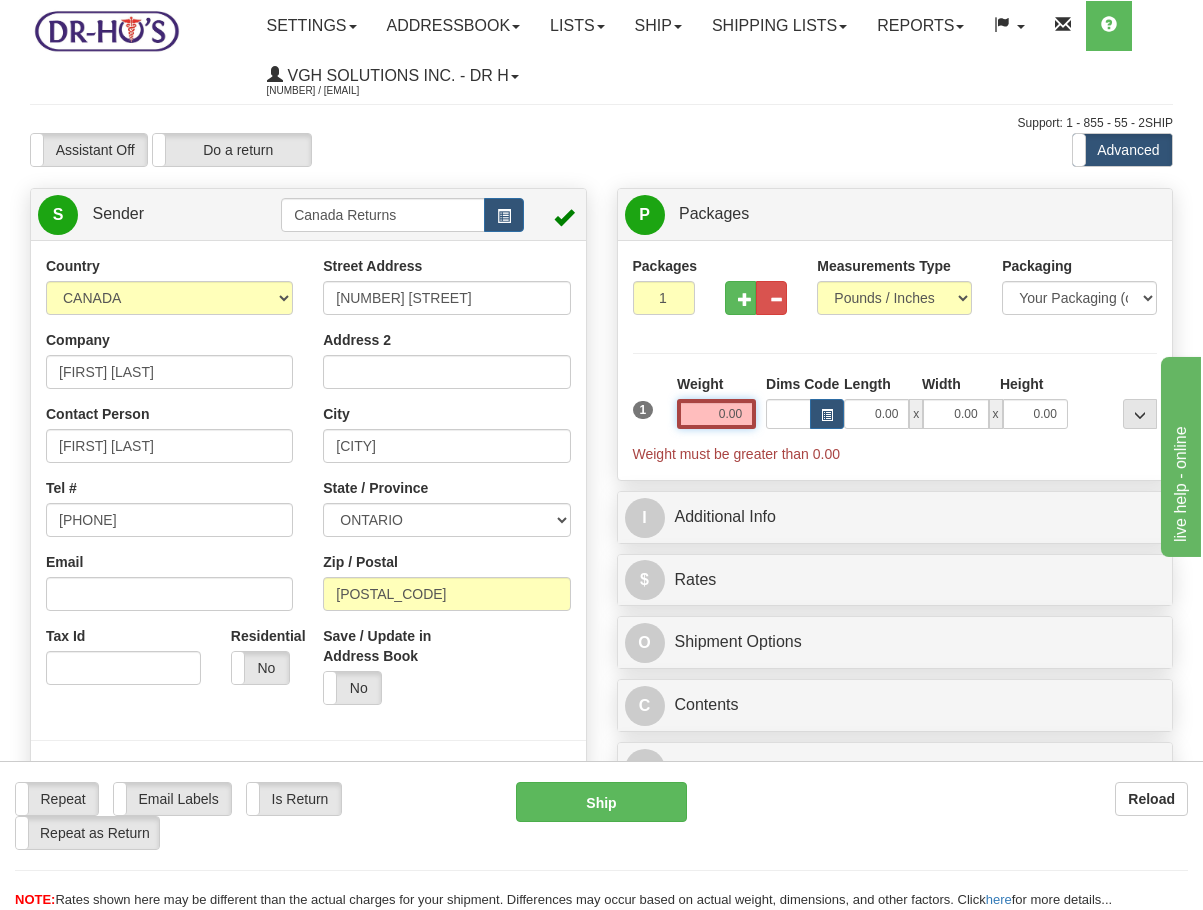 click on "0.00" at bounding box center (716, 414) 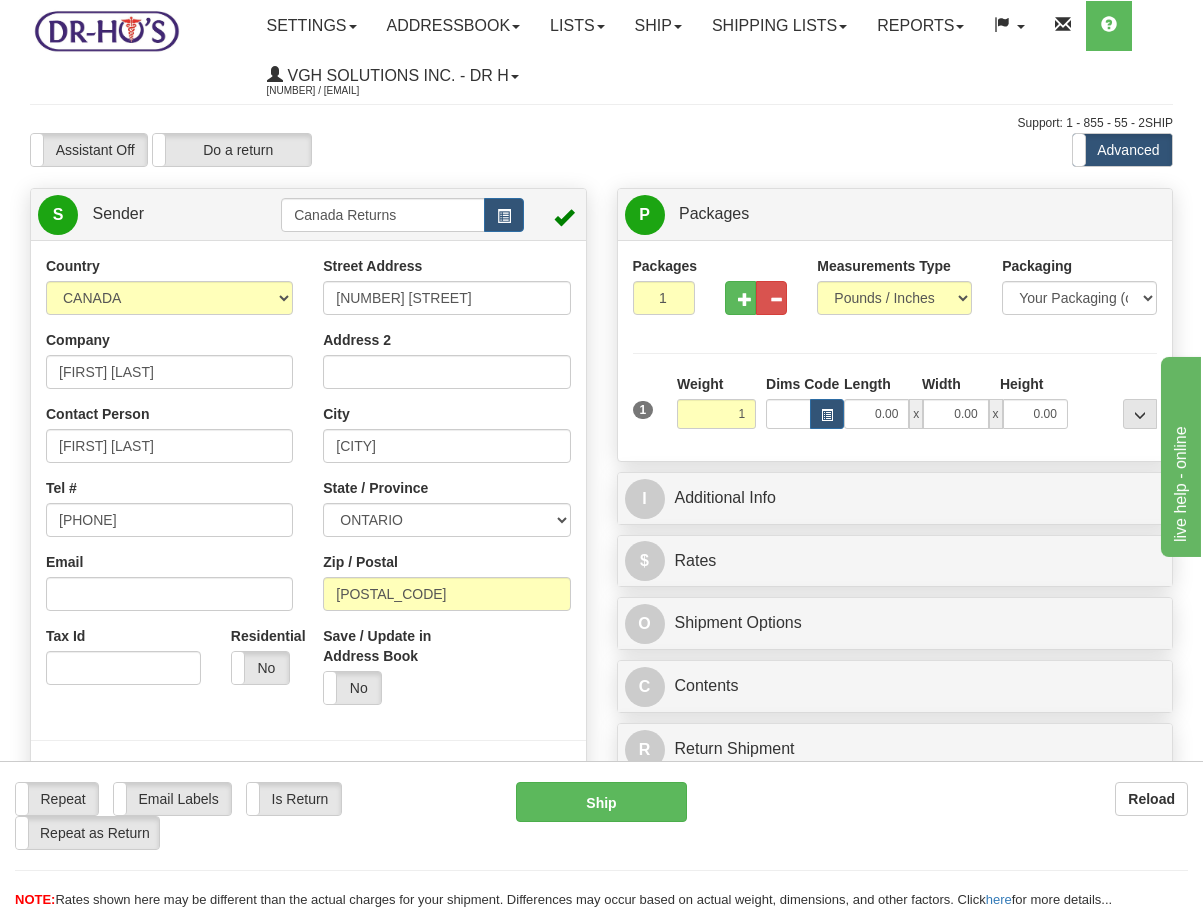 click at bounding box center (308, 508) 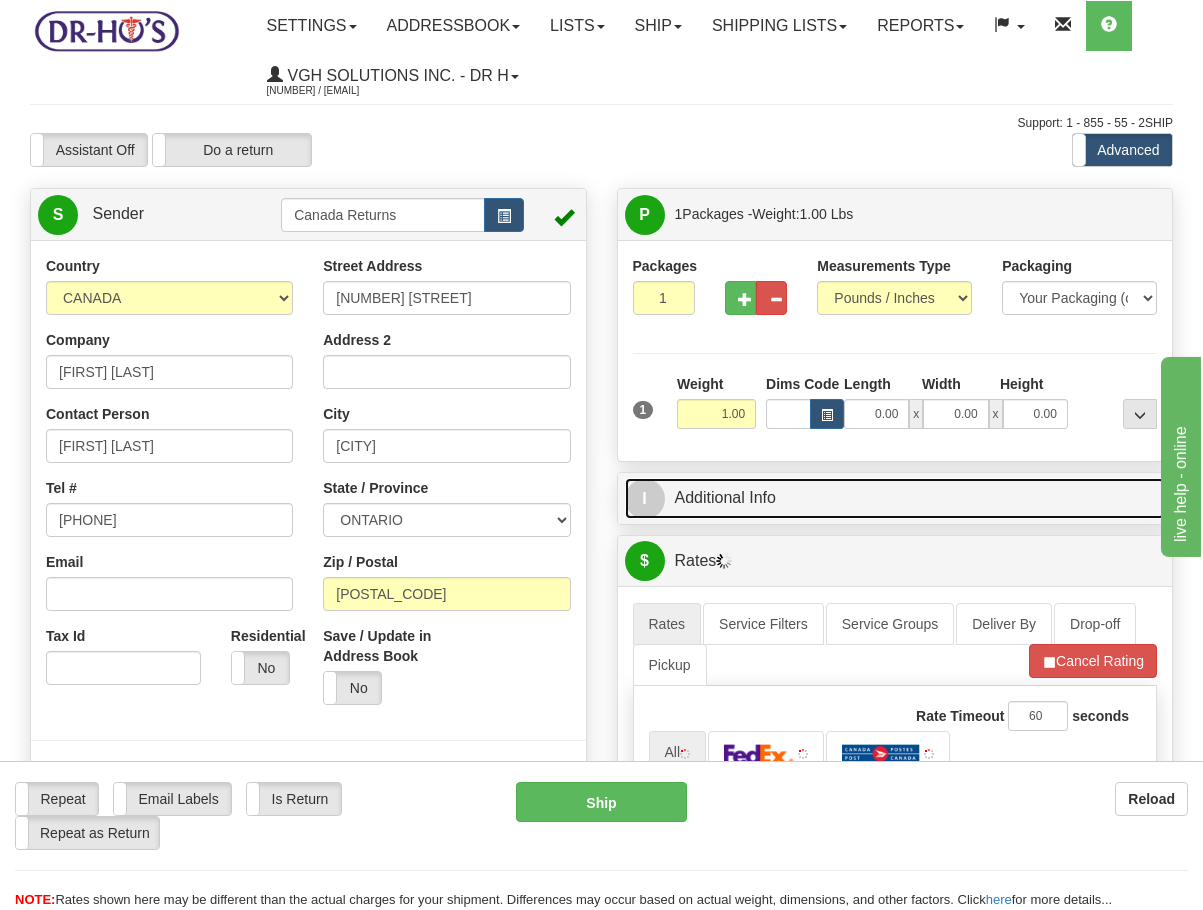 click on "I Additional Info" at bounding box center [895, 498] 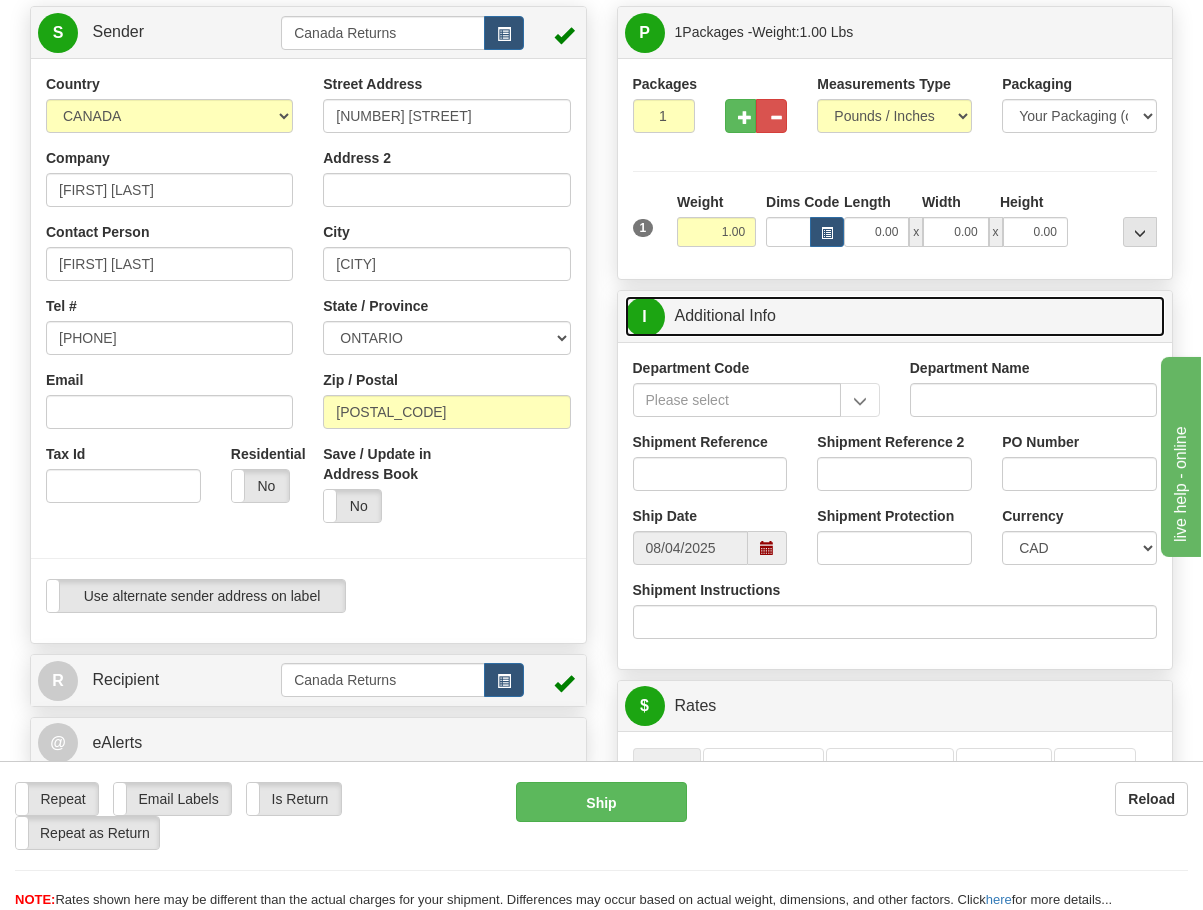scroll, scrollTop: 200, scrollLeft: 0, axis: vertical 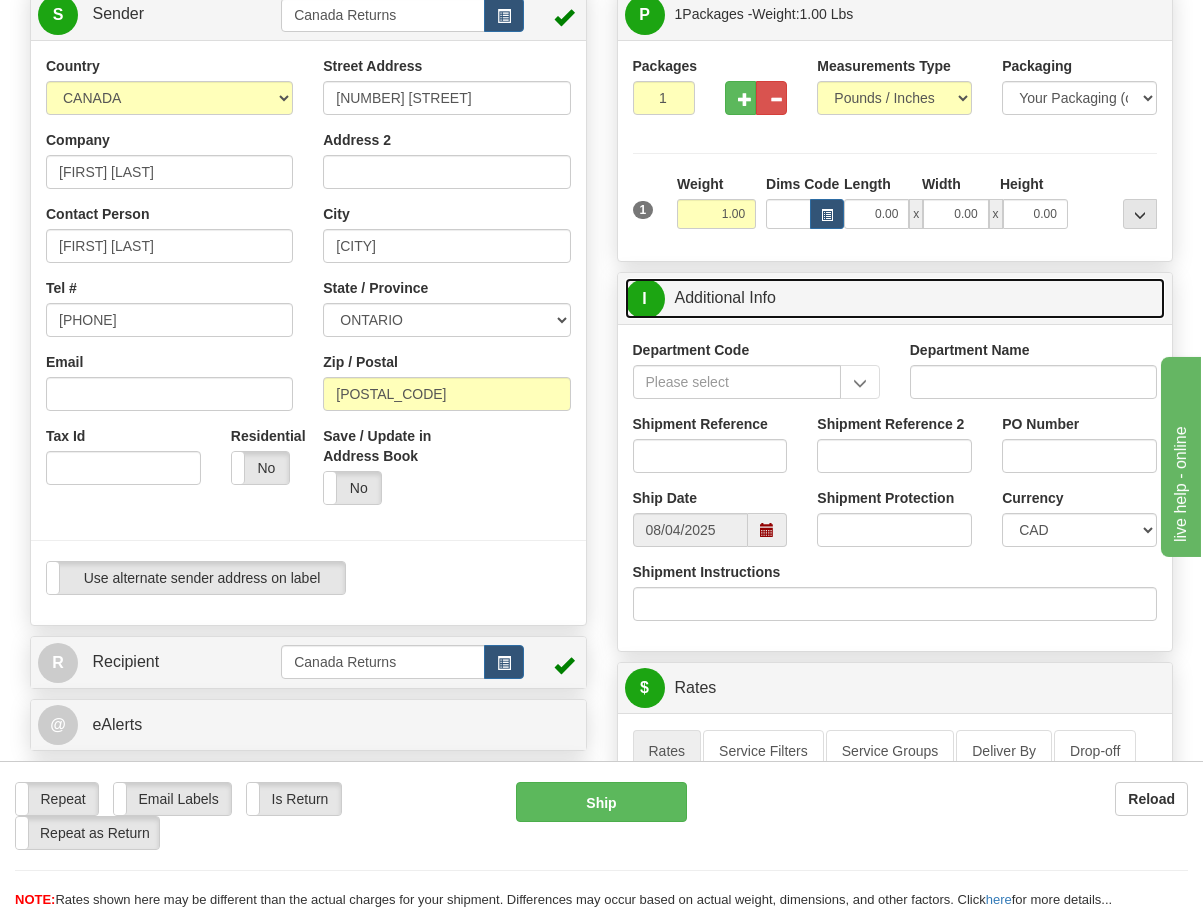 click at bounding box center [767, 530] 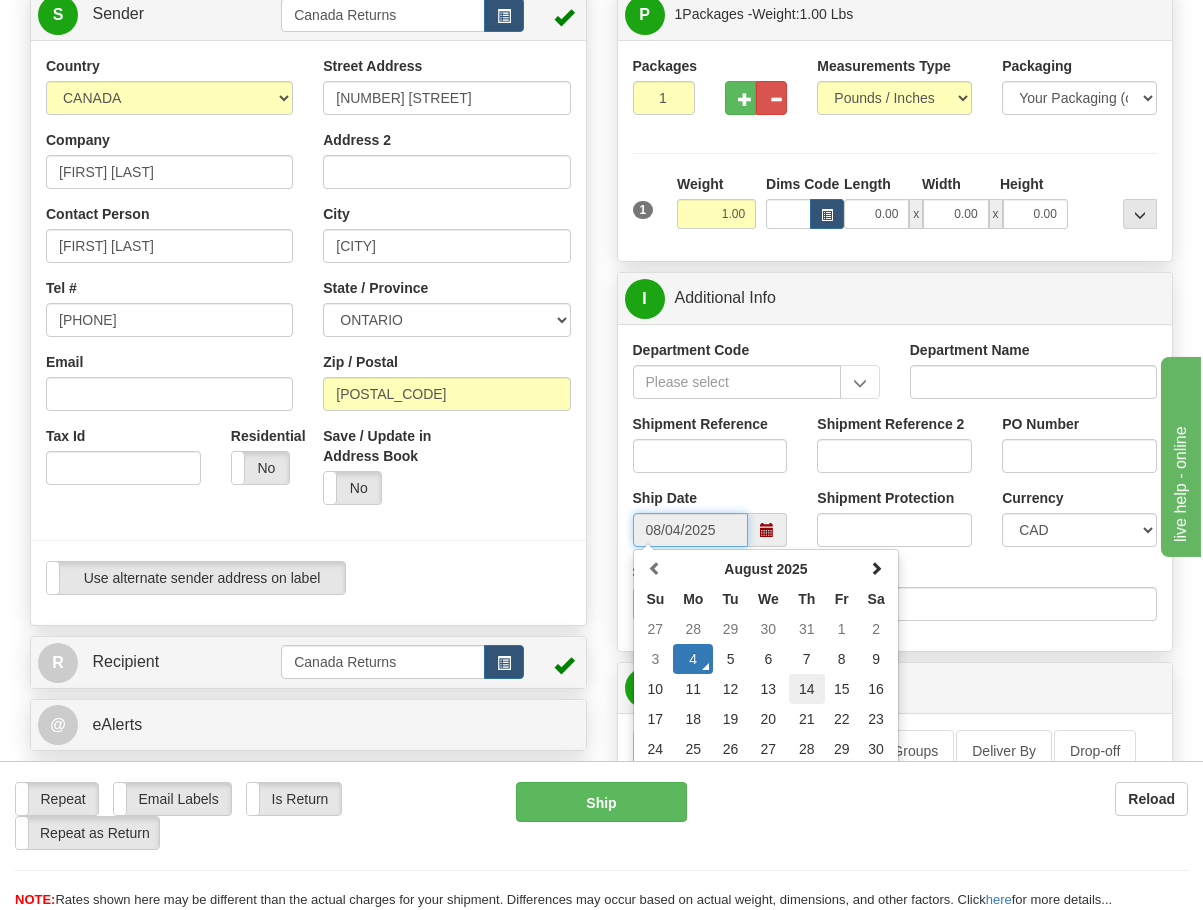 click on "14" at bounding box center (807, 689) 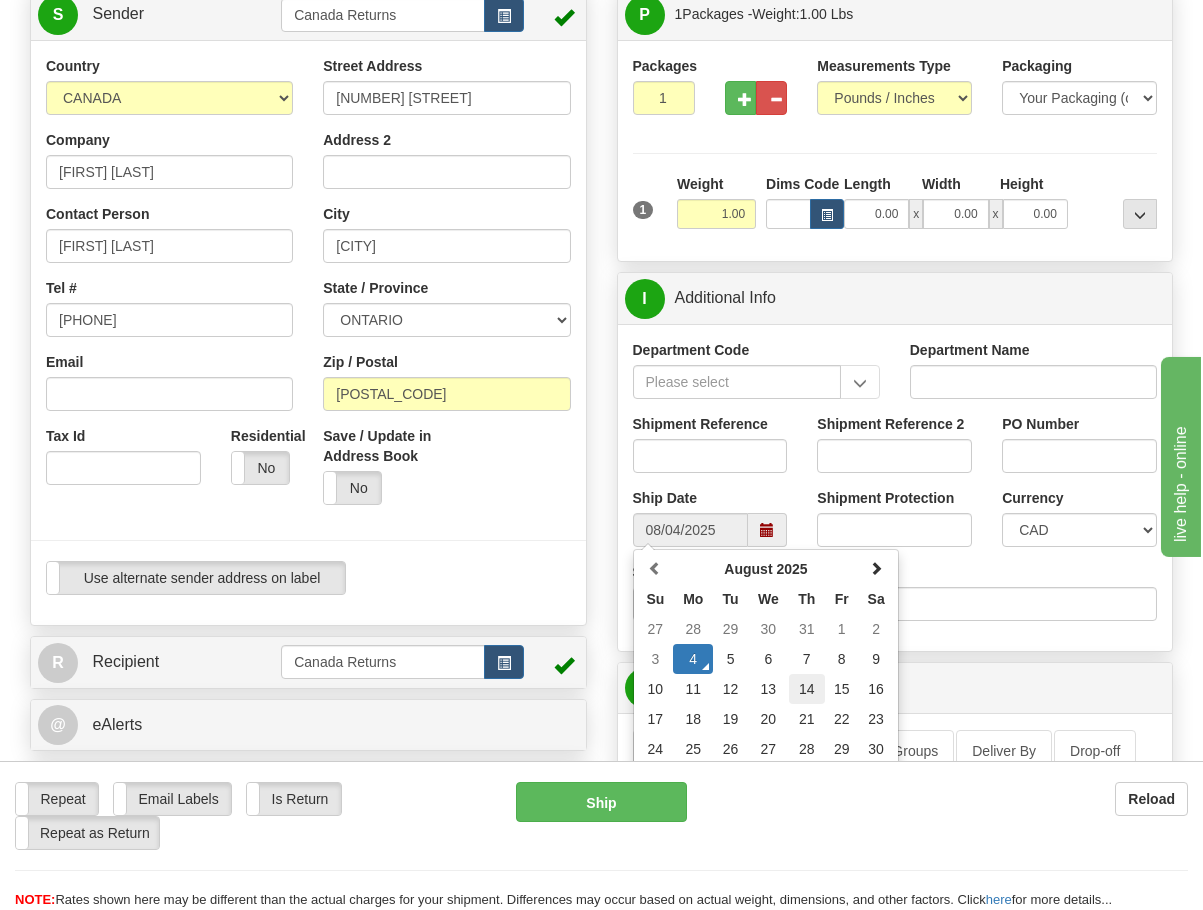 type on "08/14/2025" 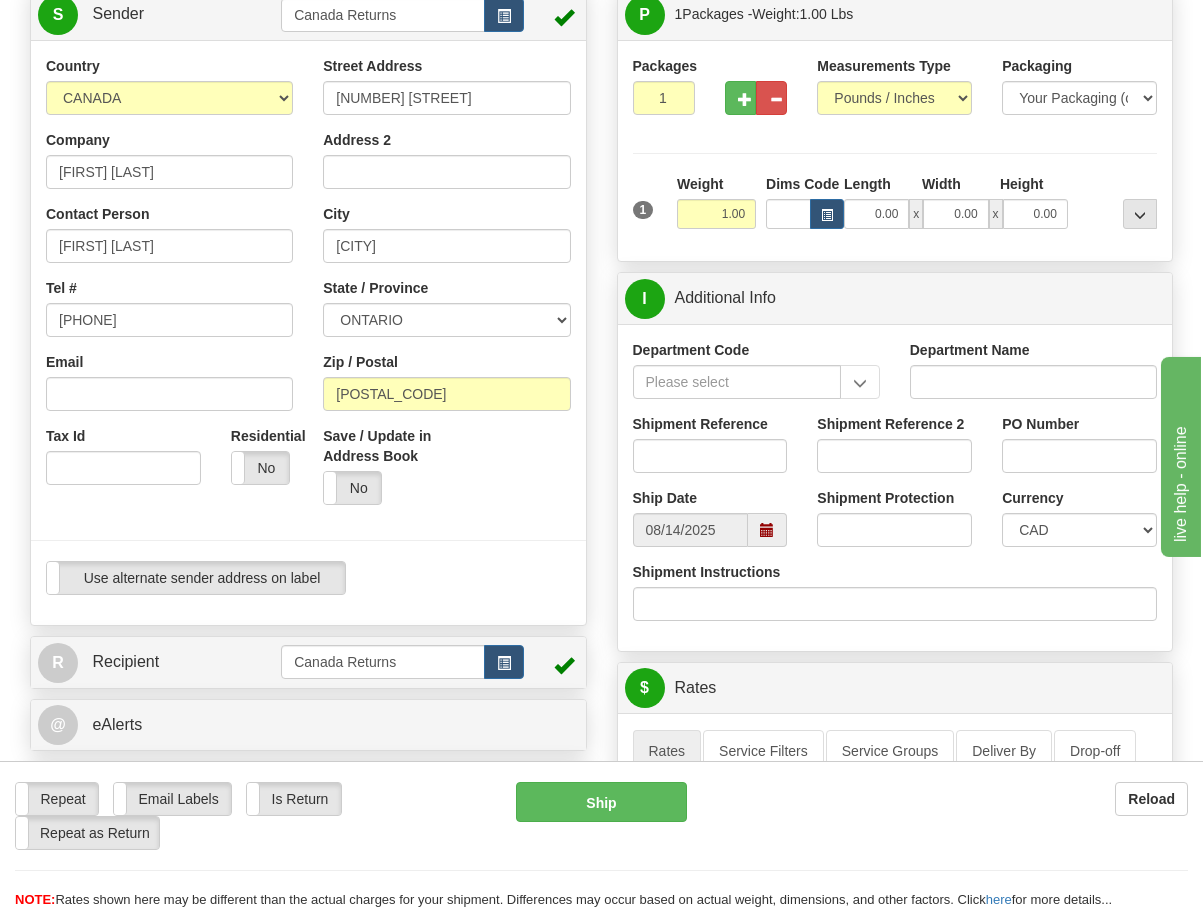click at bounding box center [308, 540] 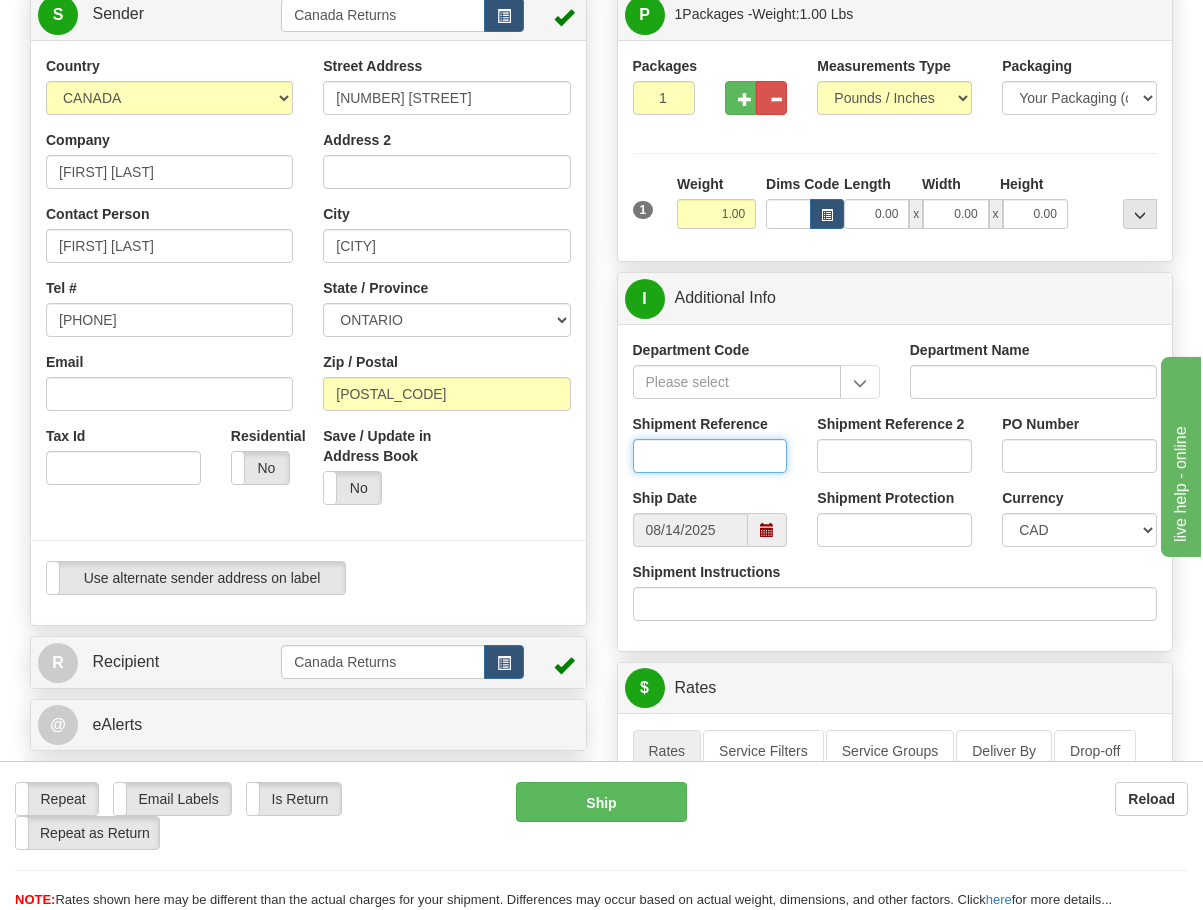click on "Shipment Reference" at bounding box center (710, 456) 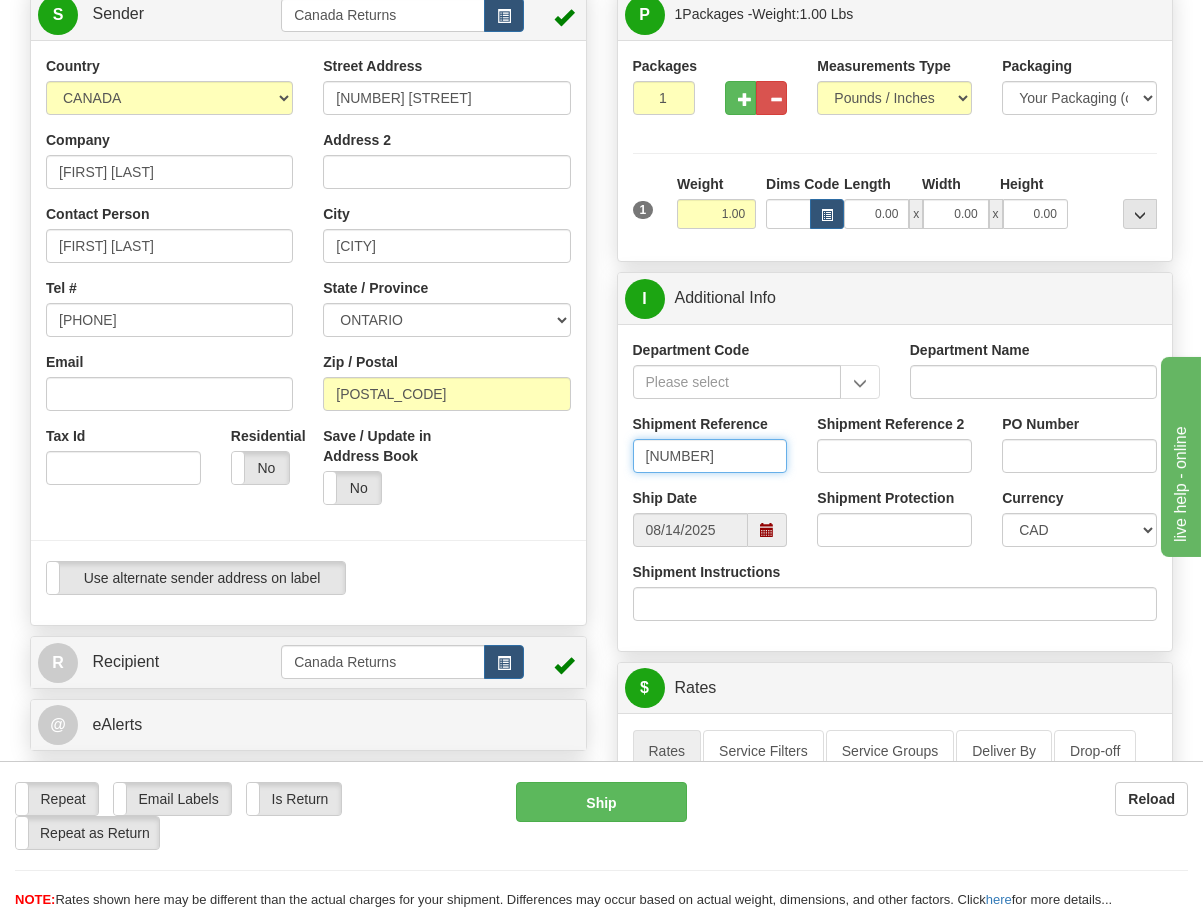type on "[NUMBER]" 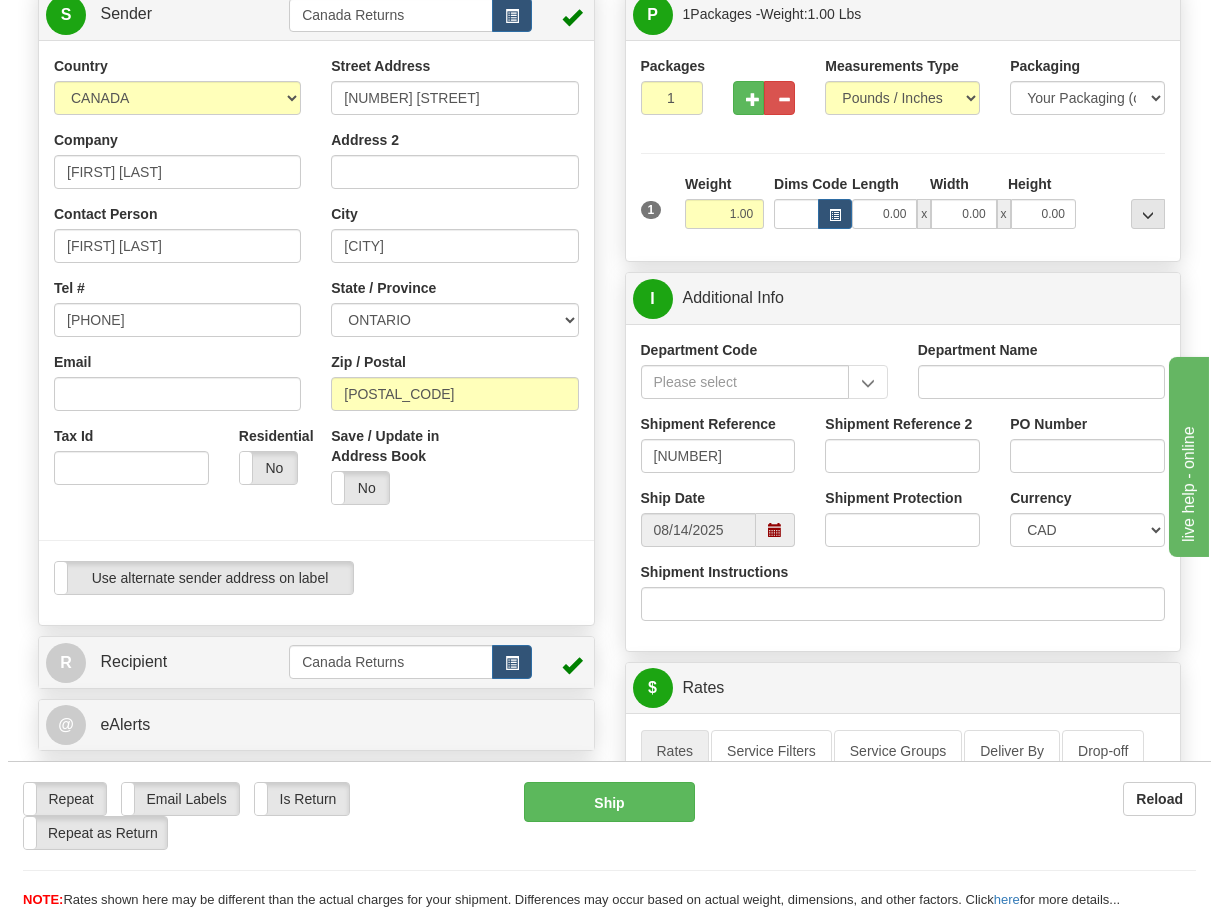 scroll, scrollTop: 0, scrollLeft: 0, axis: both 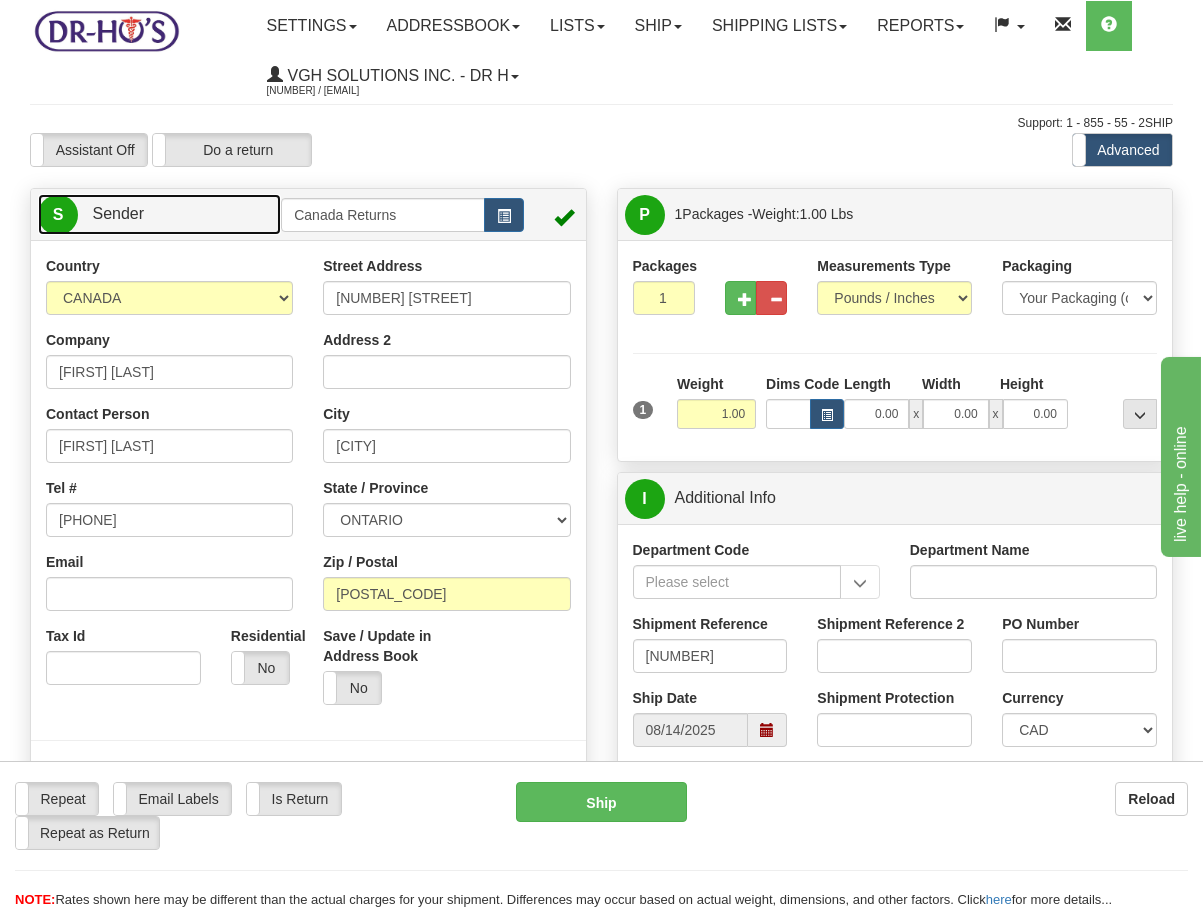 click on "S
Sender" at bounding box center (159, 214) 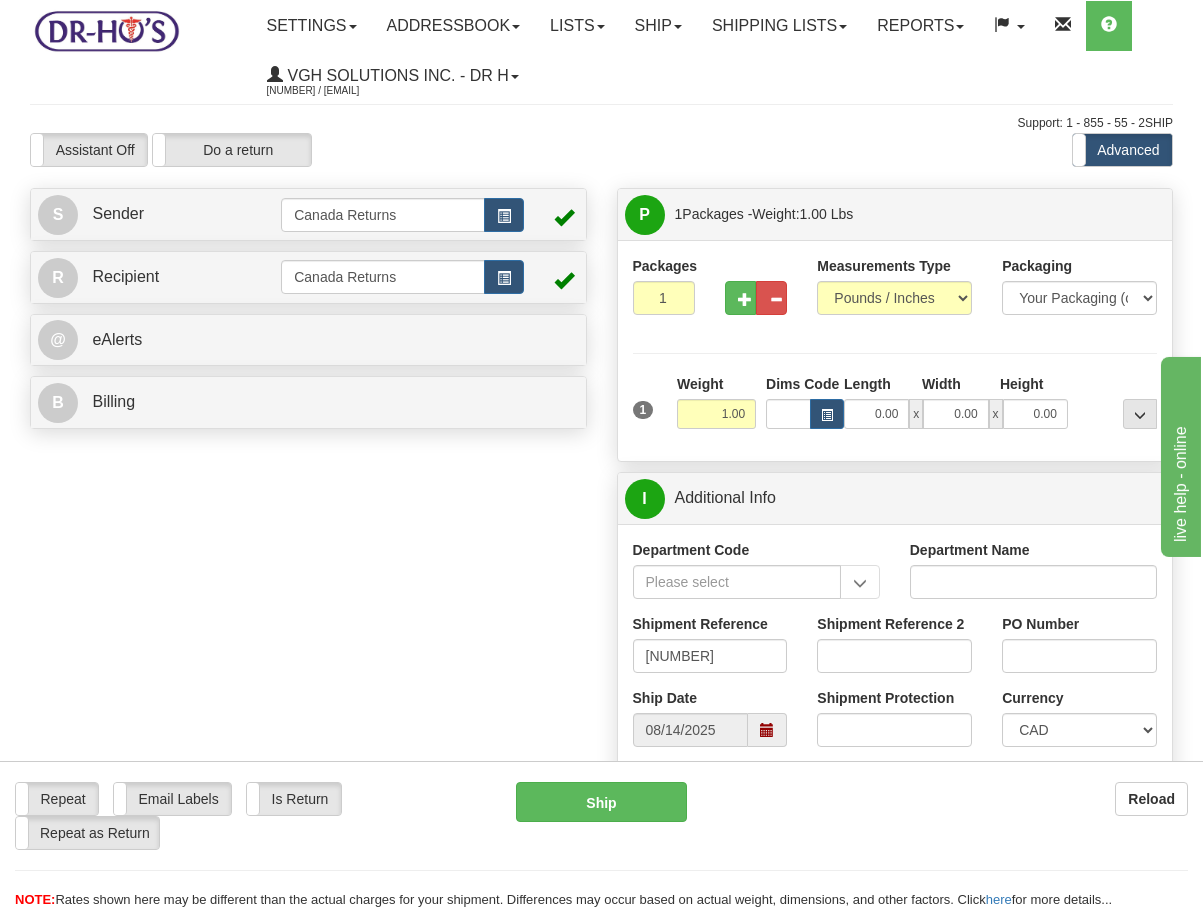 click on "Create a label for the return
Create Pickup Without Label
S" at bounding box center [601, 1063] 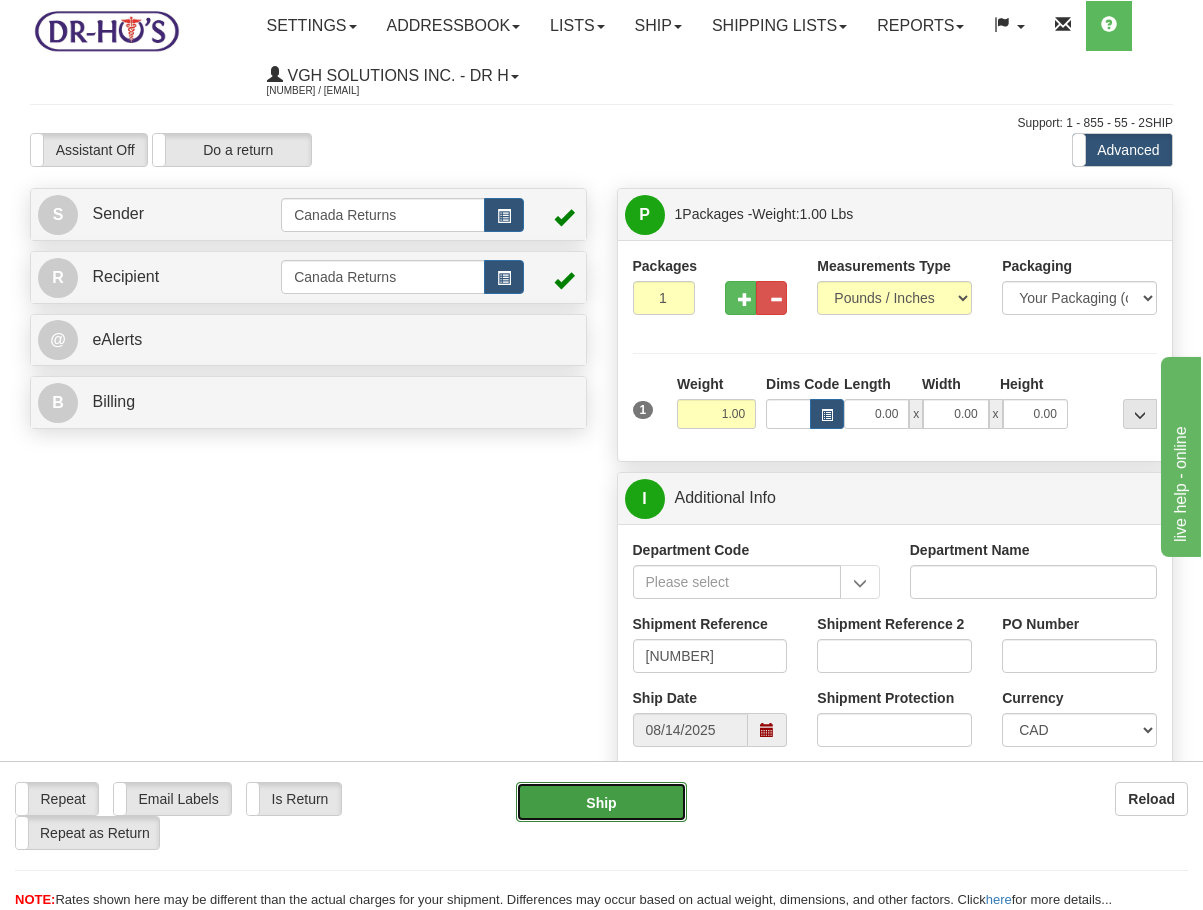 click on "Ship" at bounding box center (601, 802) 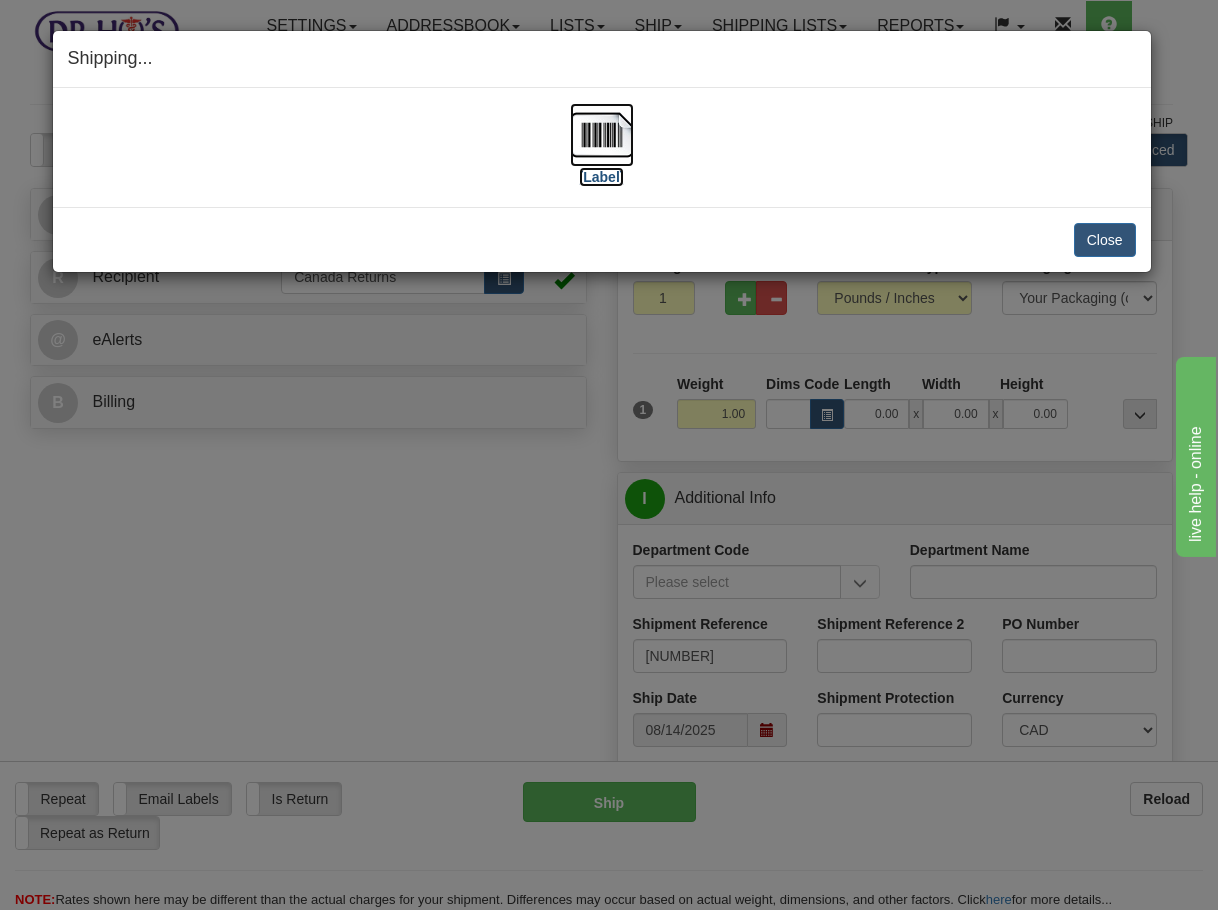 click at bounding box center (602, 135) 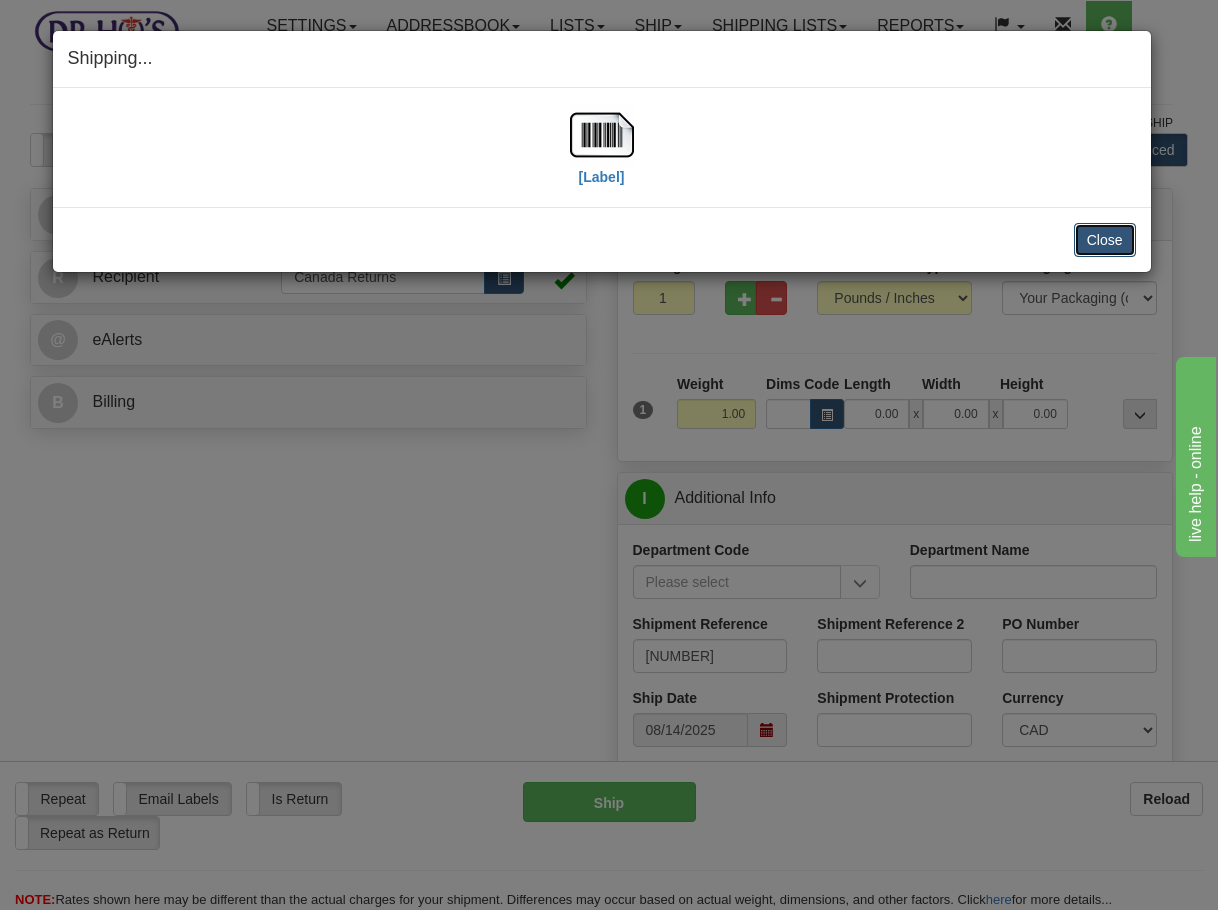 click on "Close" at bounding box center (1105, 240) 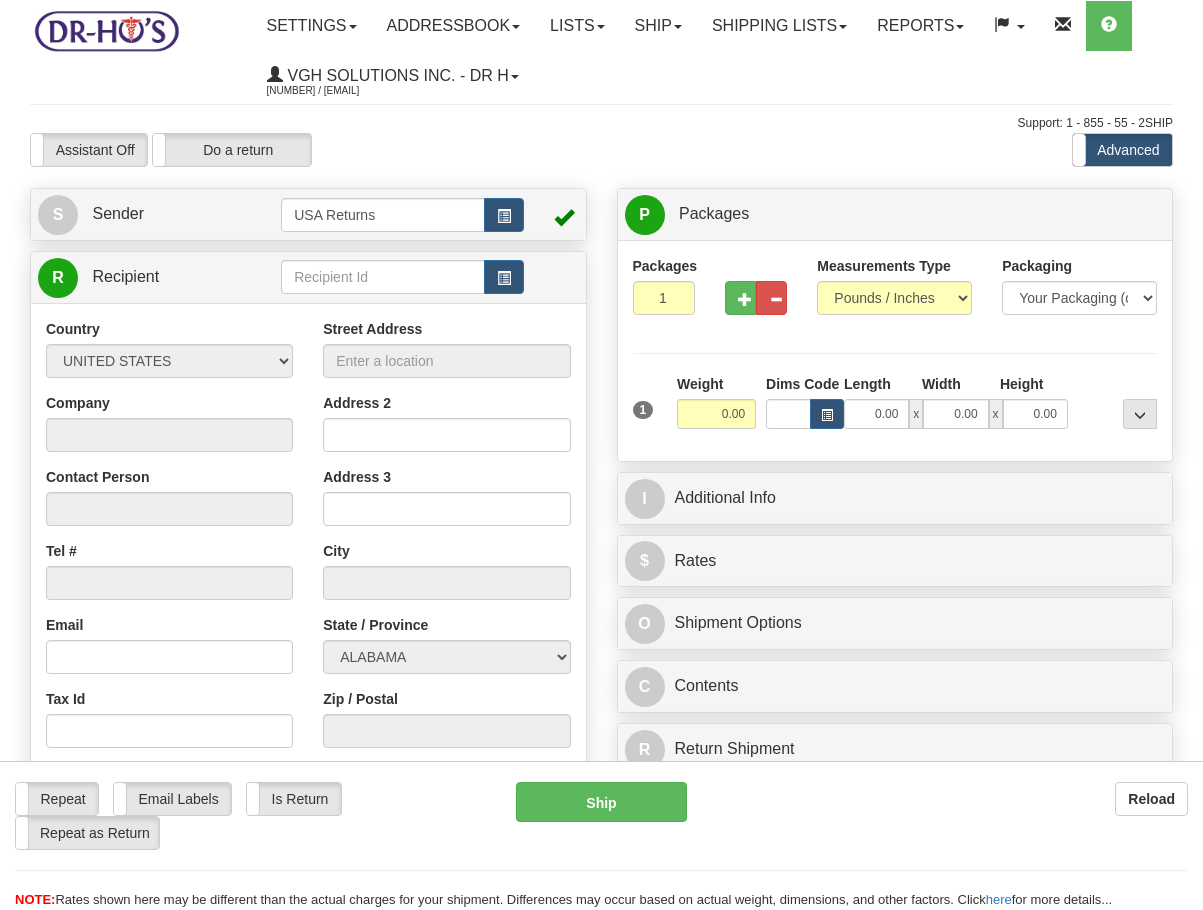 scroll, scrollTop: 0, scrollLeft: 0, axis: both 